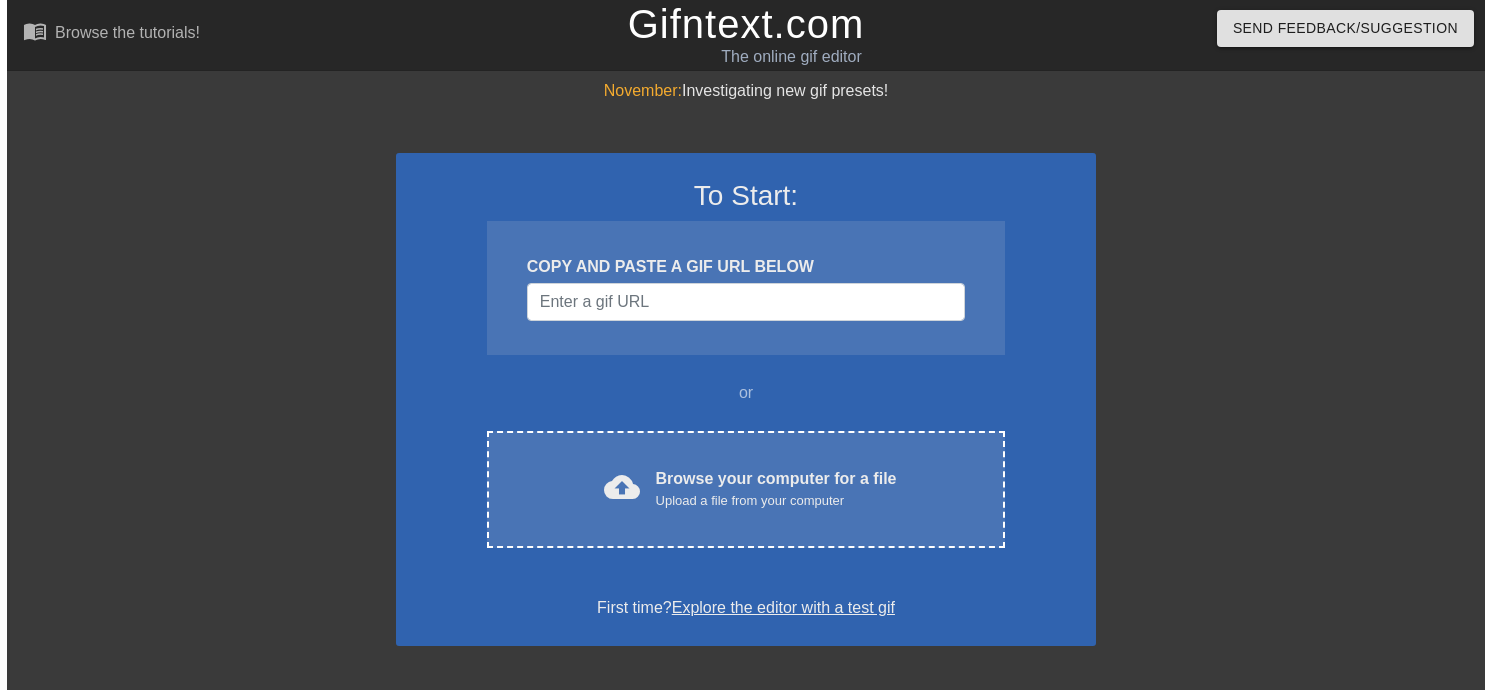 scroll, scrollTop: 0, scrollLeft: 0, axis: both 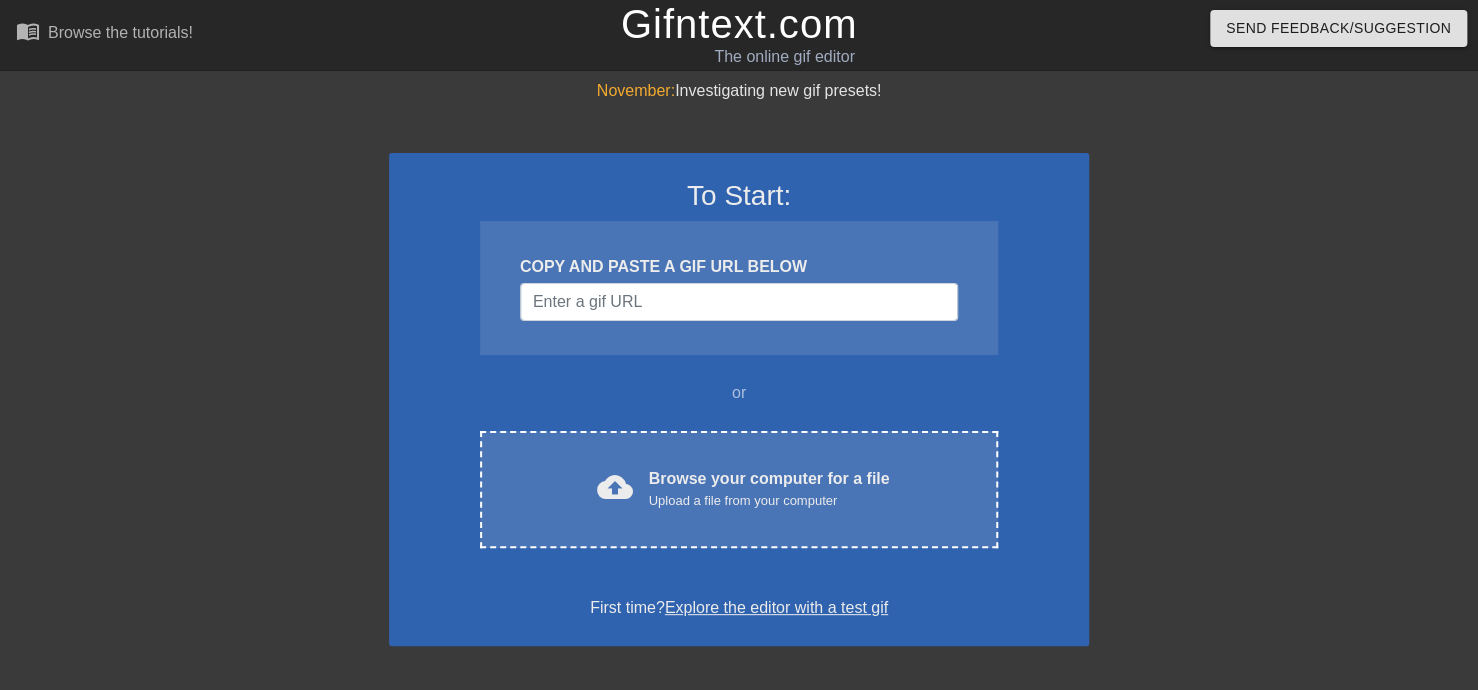 click on "COPY AND PASTE A GIF URL BELOW" at bounding box center [739, 288] 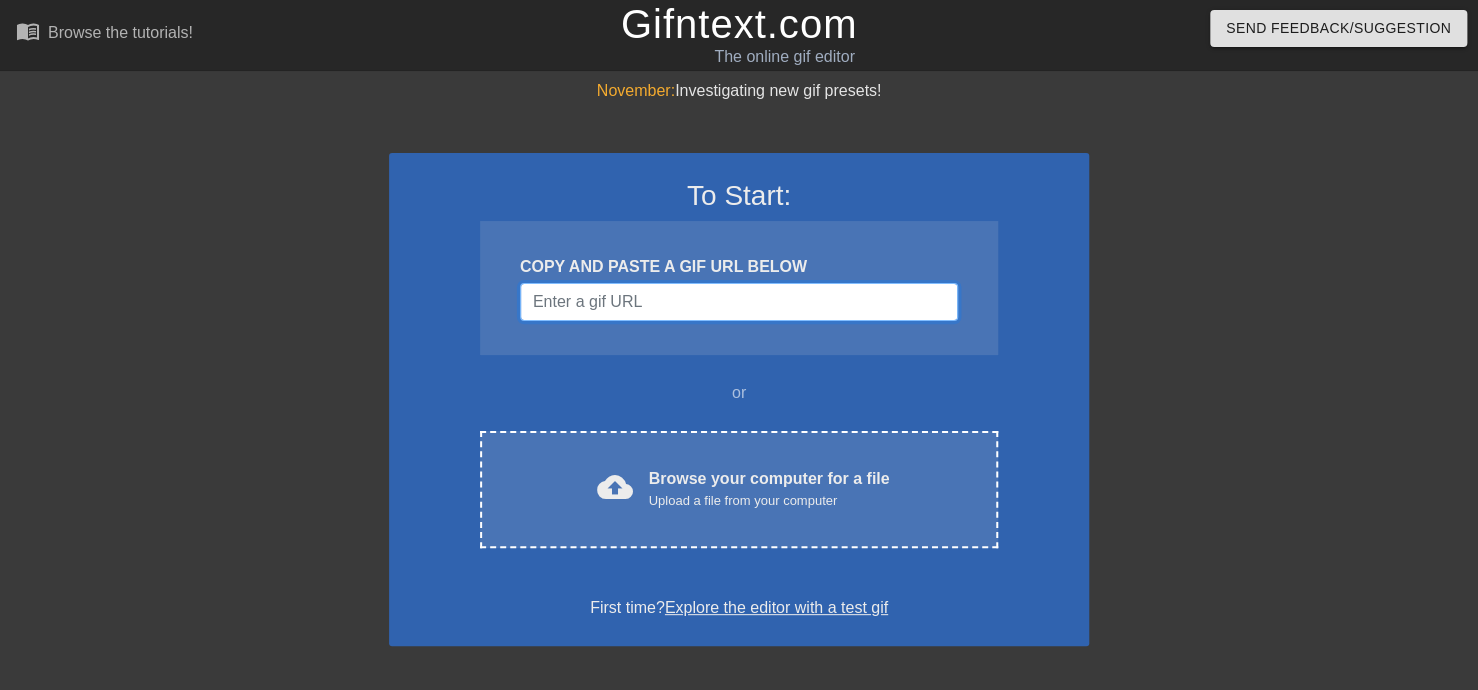 click at bounding box center [739, 302] 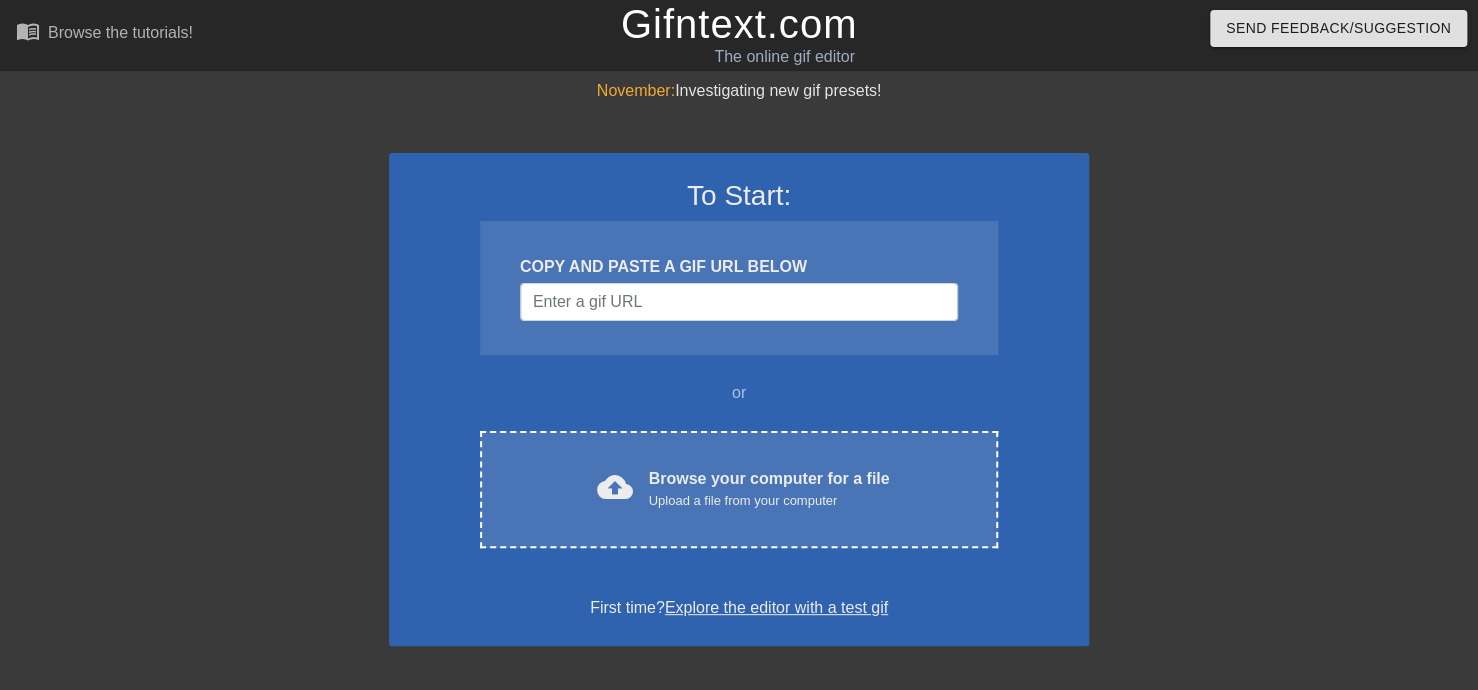 click on "To Start: COPY AND PASTE A GIF URL BELOW or cloud_upload Browse your computer for a file Upload a file from your computer Choose files First time?  Explore the editor with a test gif" at bounding box center (739, 399) 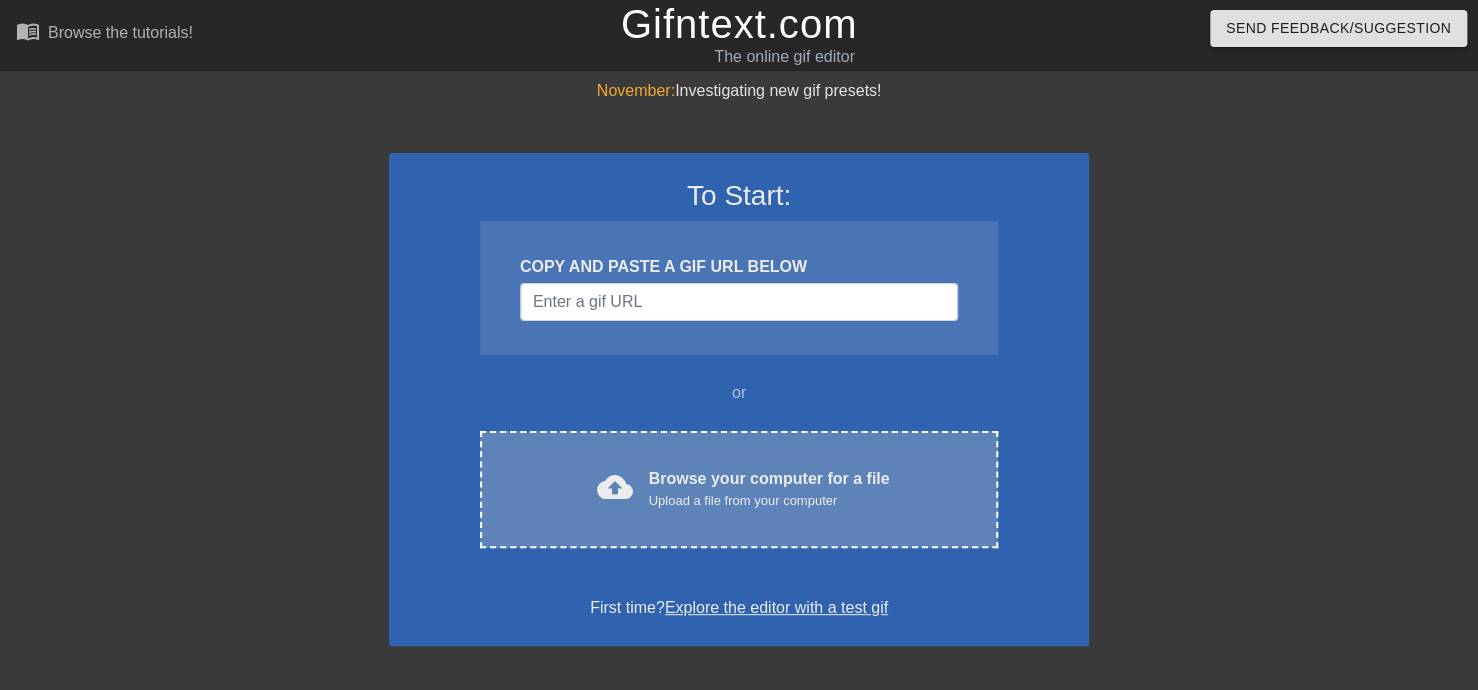 click on "cloud_upload Browse your computer for a file Upload a file from your computer Choose files" at bounding box center (739, 489) 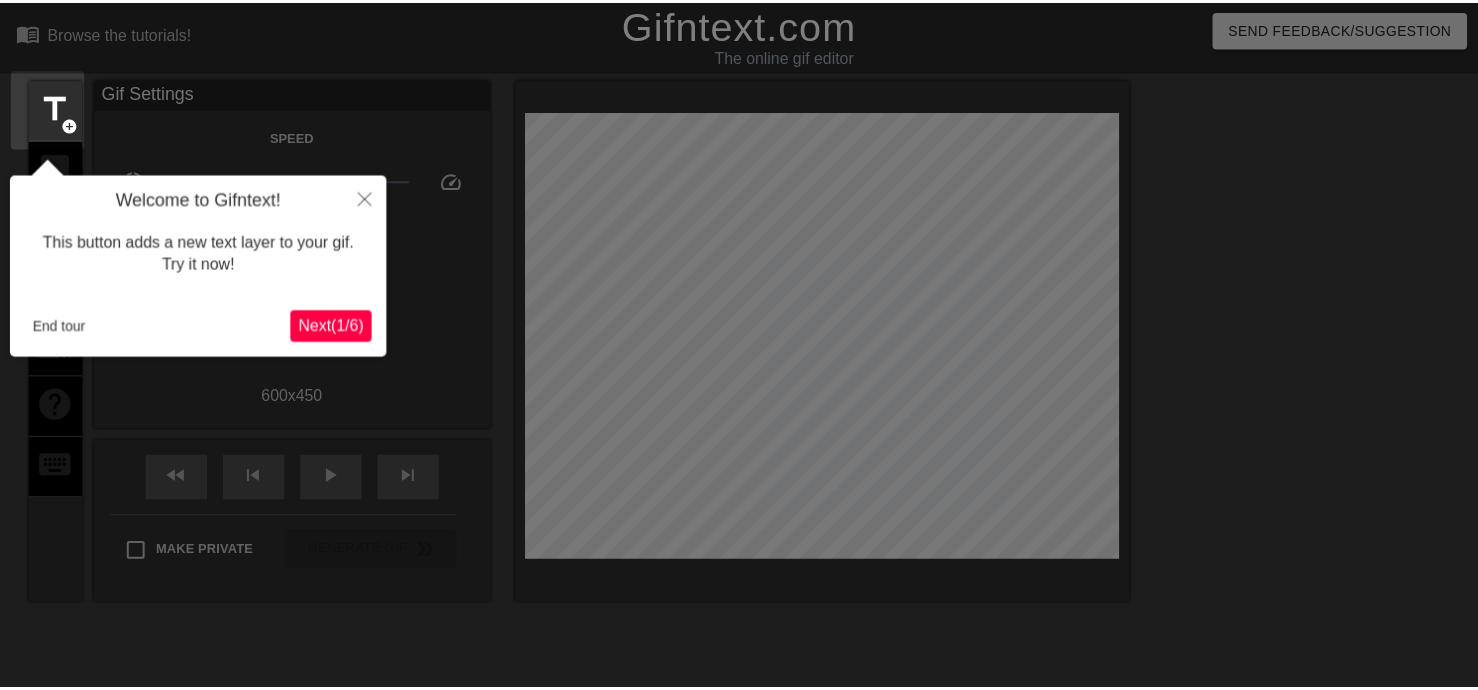 scroll, scrollTop: 48, scrollLeft: 0, axis: vertical 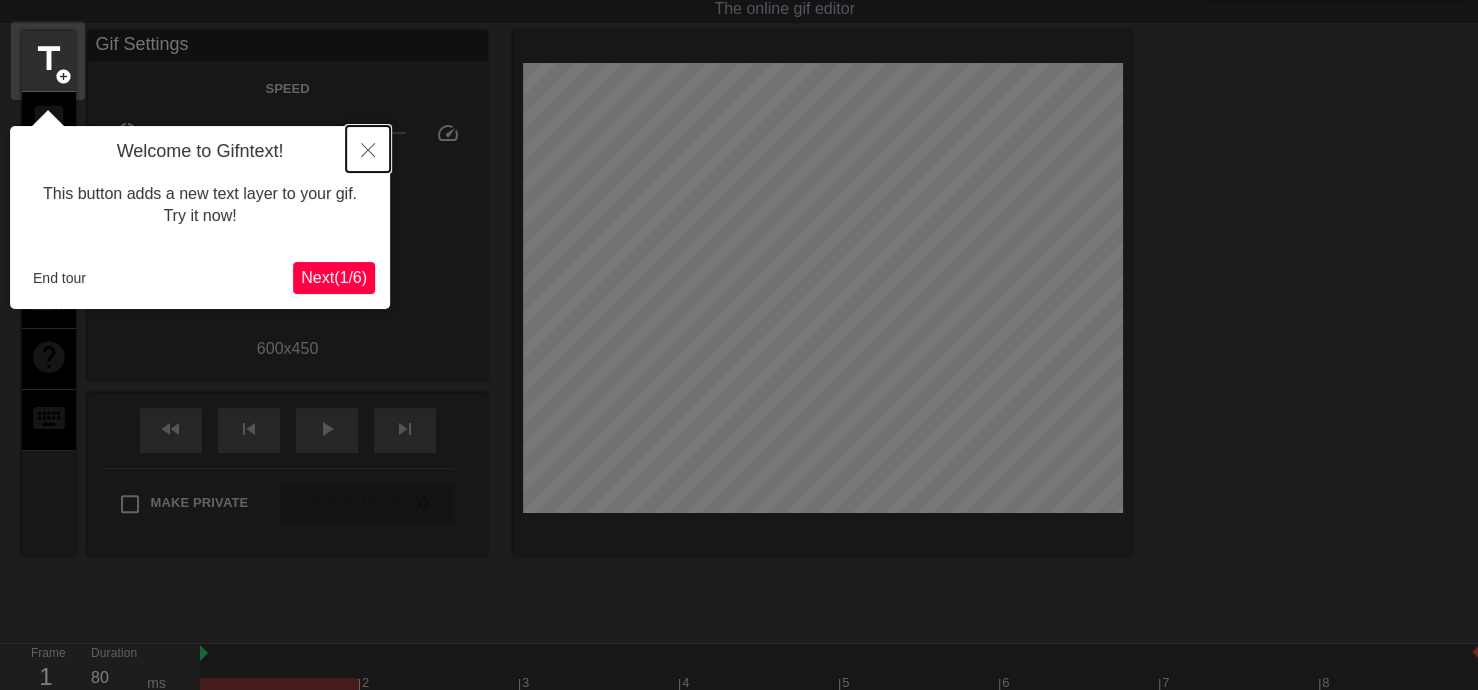 click at bounding box center (368, 149) 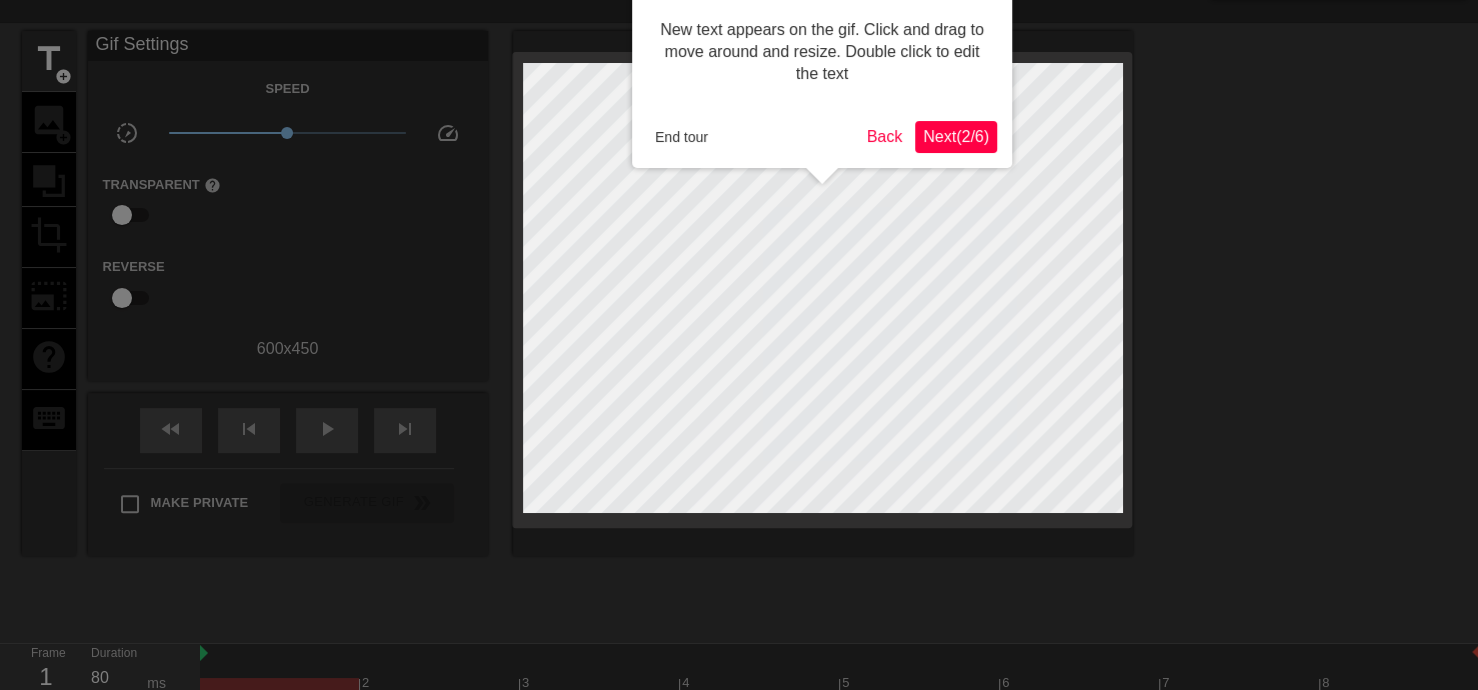 scroll, scrollTop: 0, scrollLeft: 0, axis: both 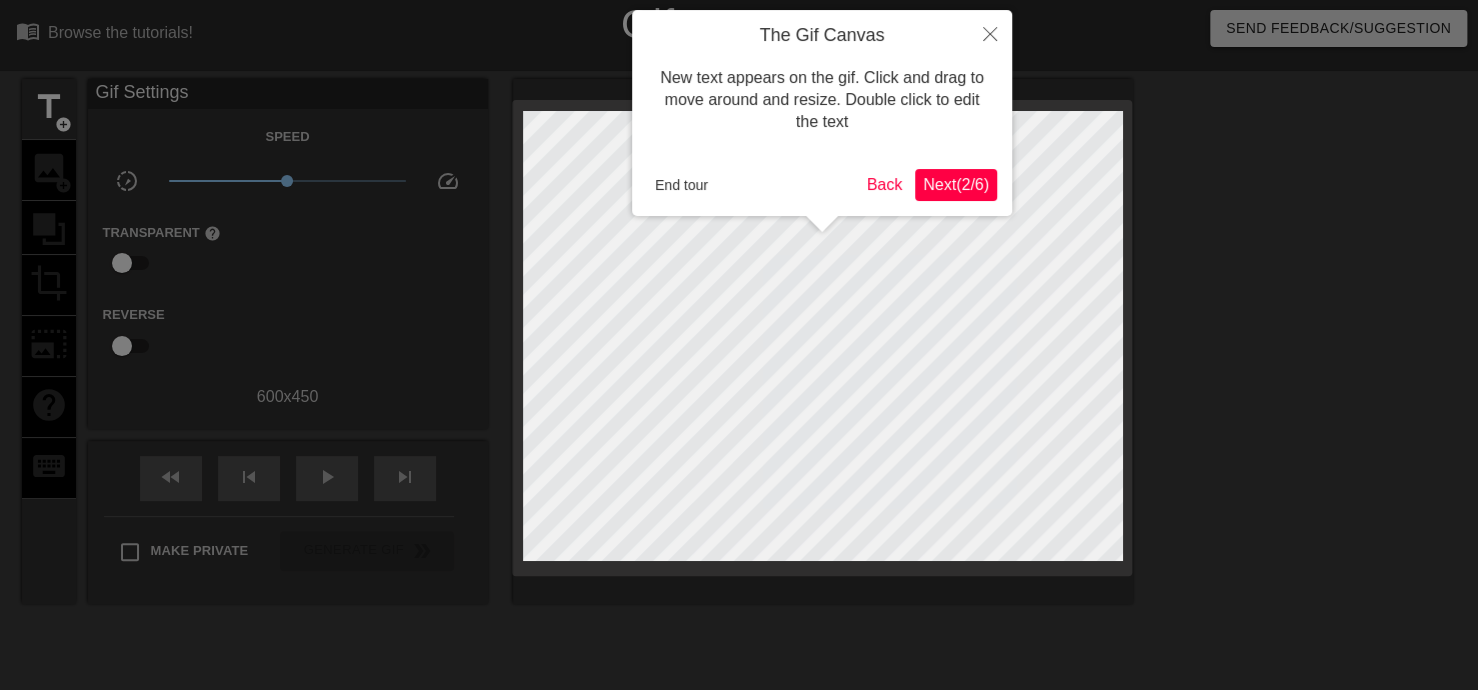 click on "The Gif Canvas New text appears on the gif. Click and drag to move around and resize. Double click to edit the text End tour Back Next  ( 2 / 6 )" at bounding box center [822, 113] 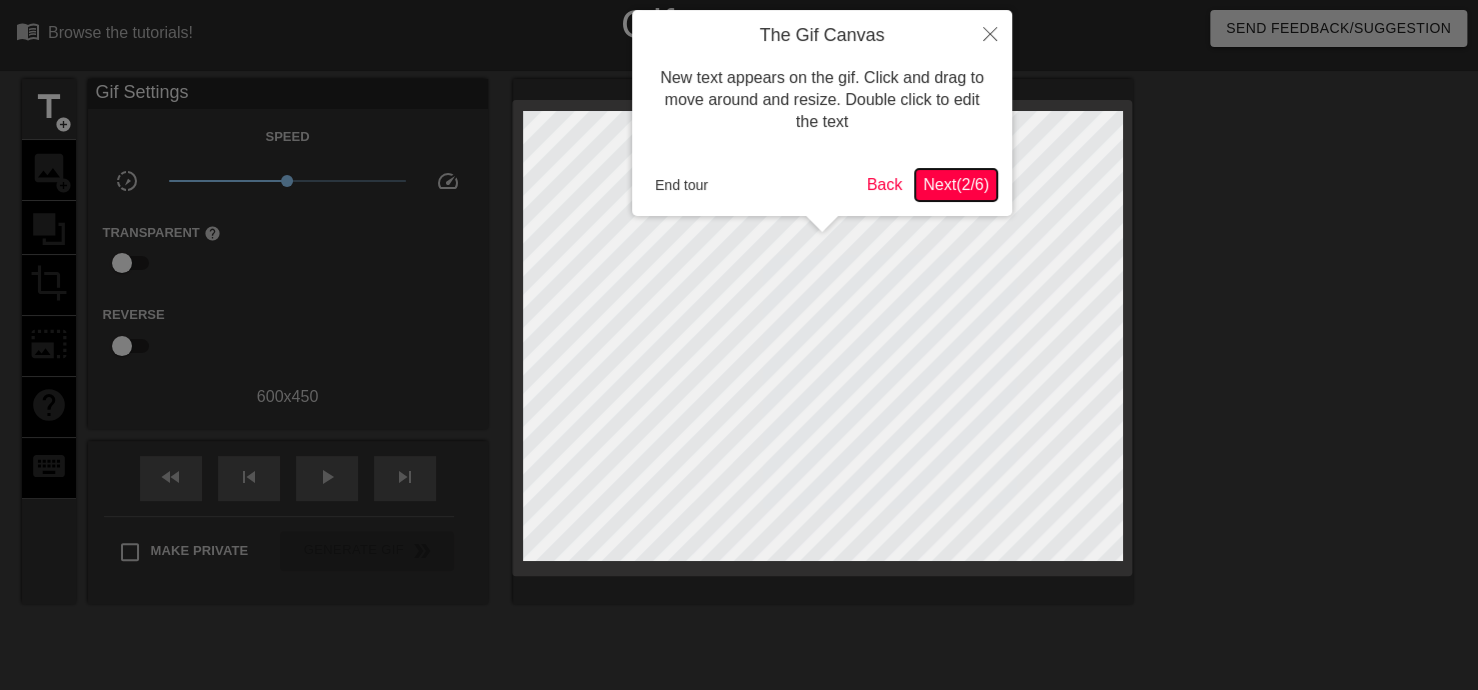 click on "Next  ( 2 / 6 )" at bounding box center (956, 185) 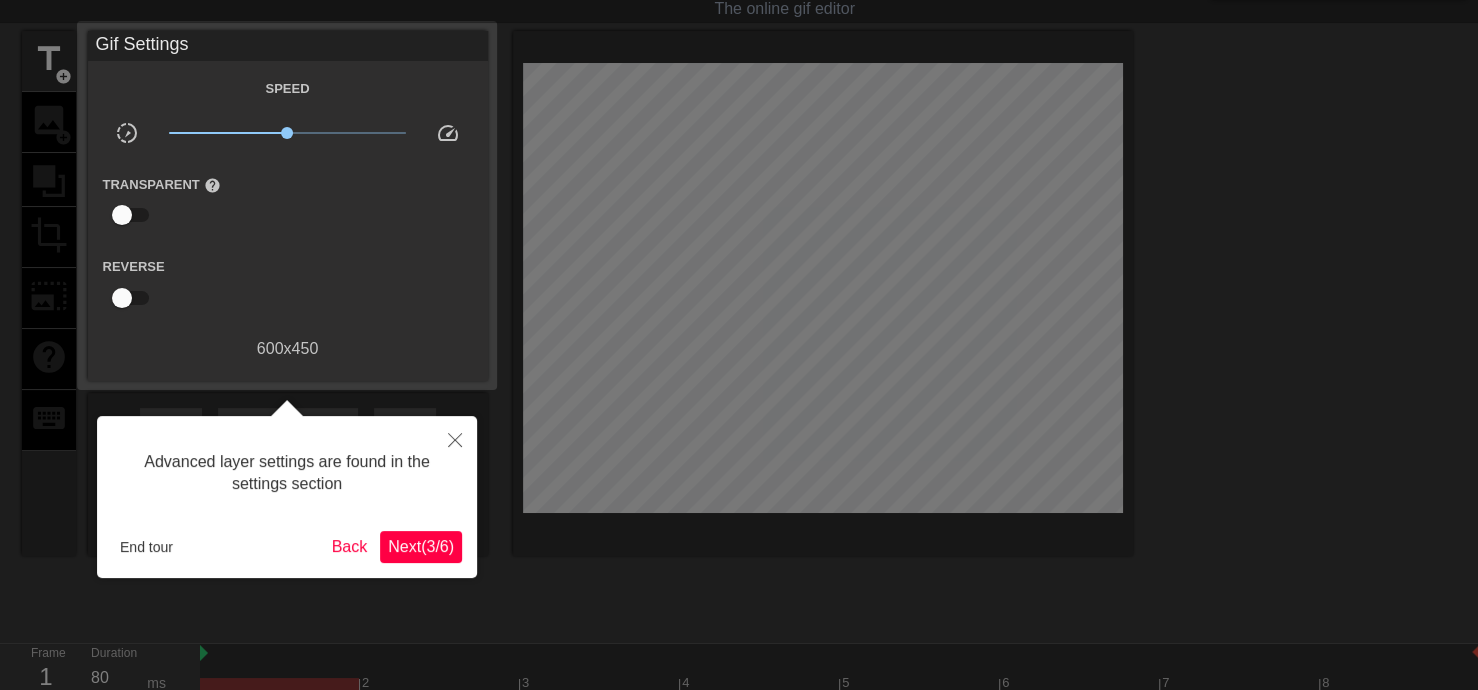 click on "Next  ( 3 / 6 )" at bounding box center (421, 546) 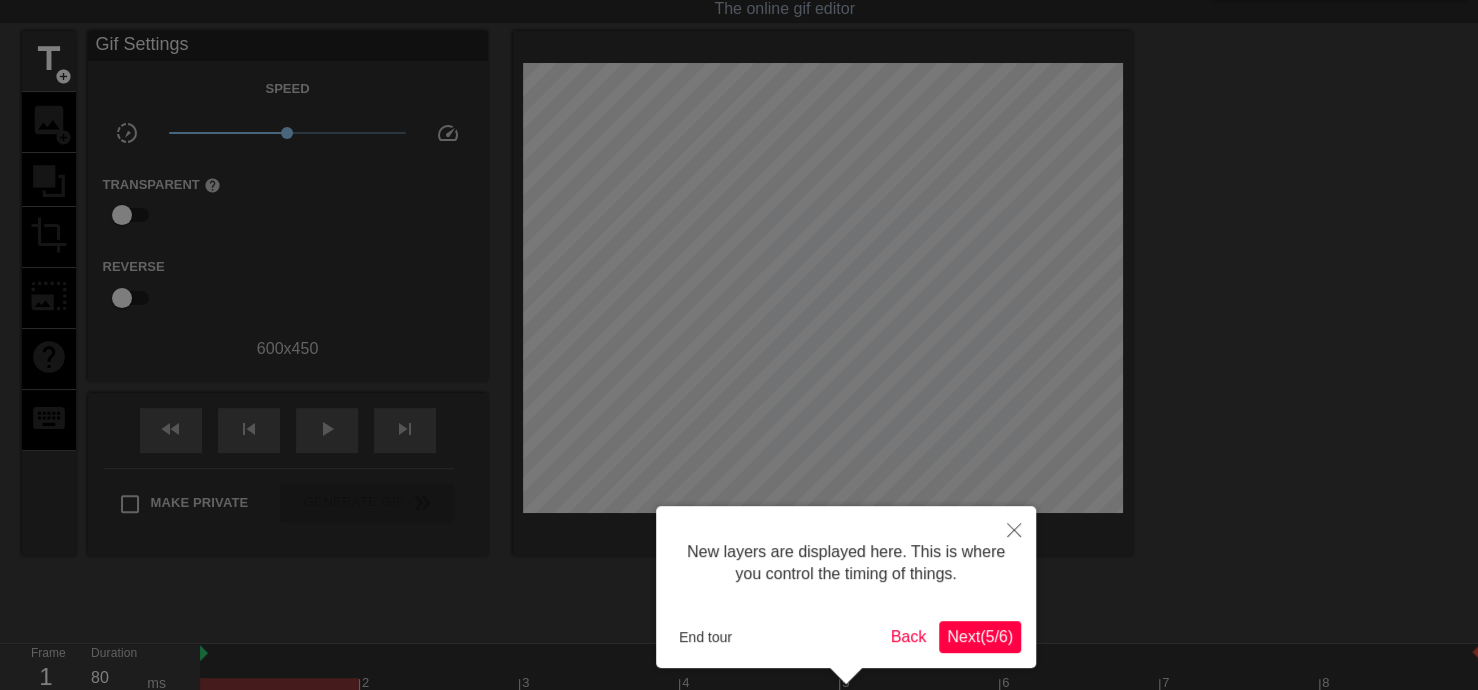 scroll, scrollTop: 201, scrollLeft: 0, axis: vertical 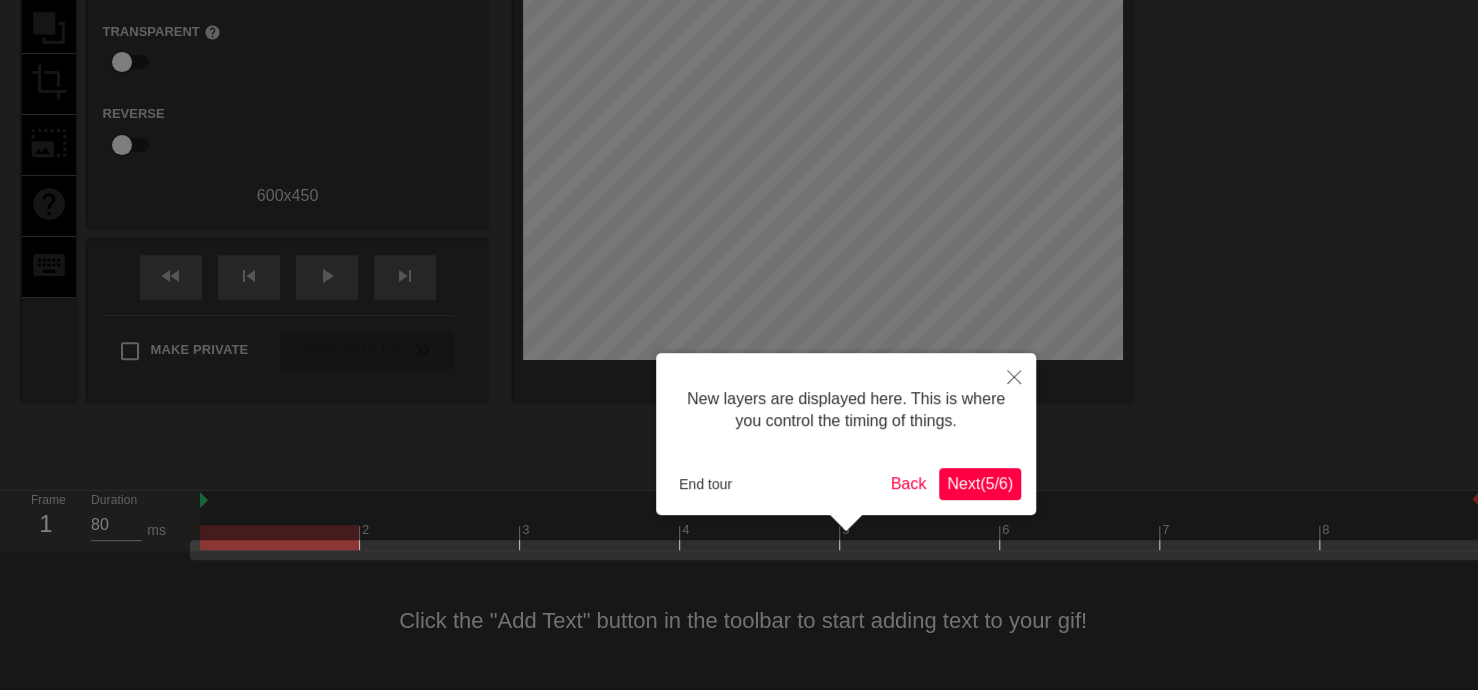 click on "Next  ( 5 / 6 )" at bounding box center (980, 483) 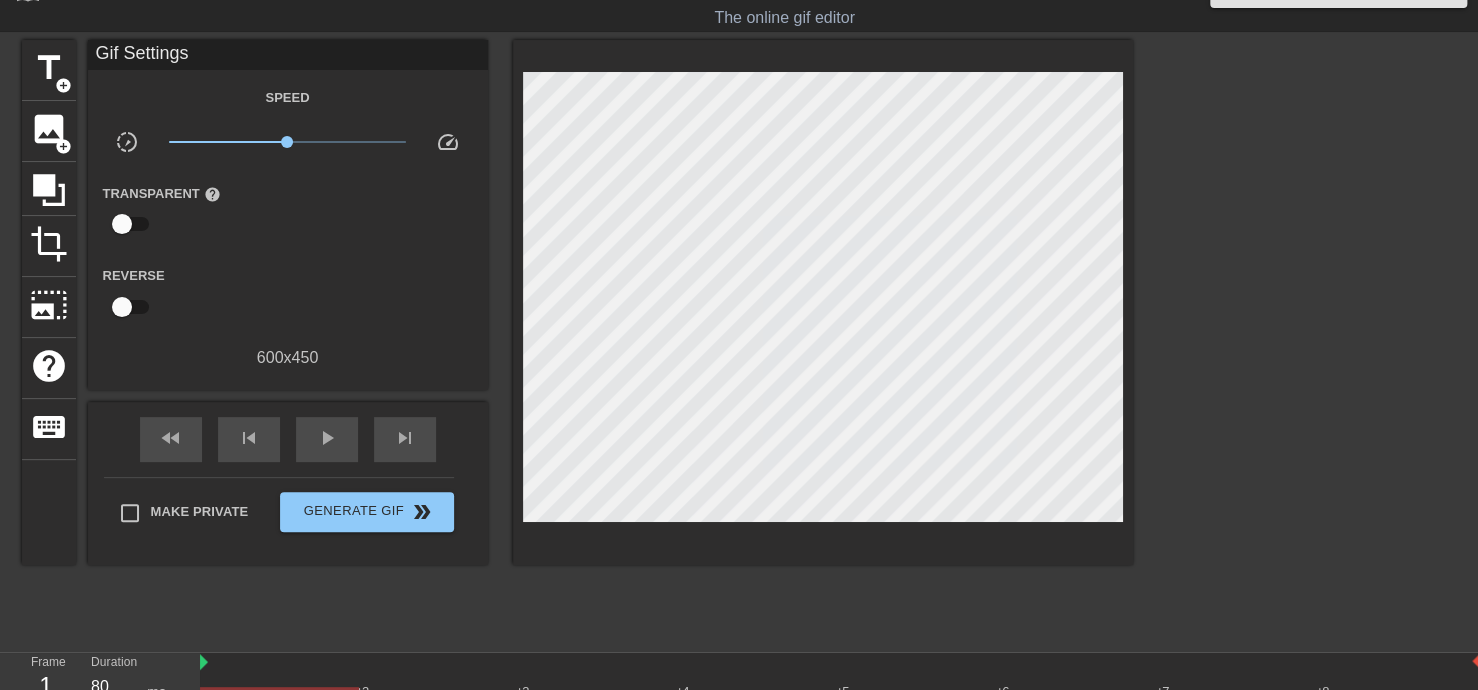 scroll, scrollTop: 0, scrollLeft: 0, axis: both 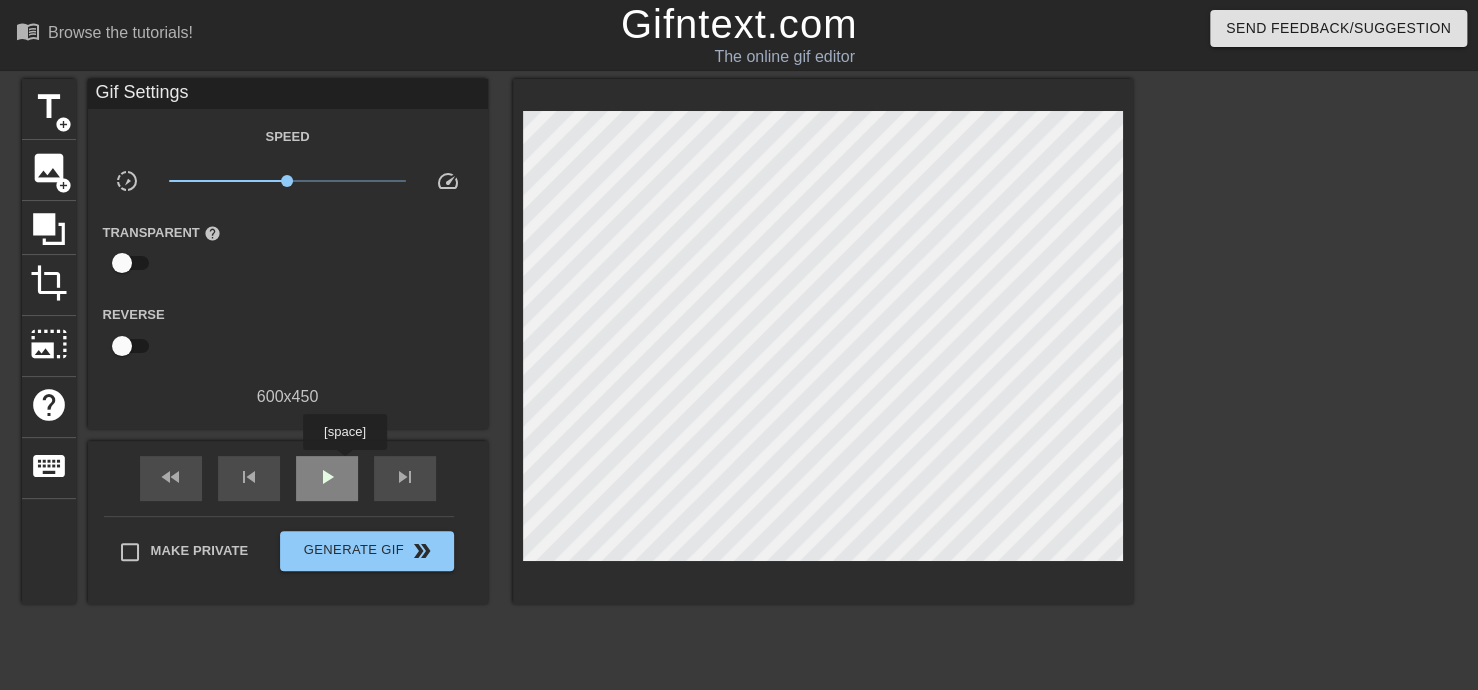 click on "play_arrow" at bounding box center (327, 478) 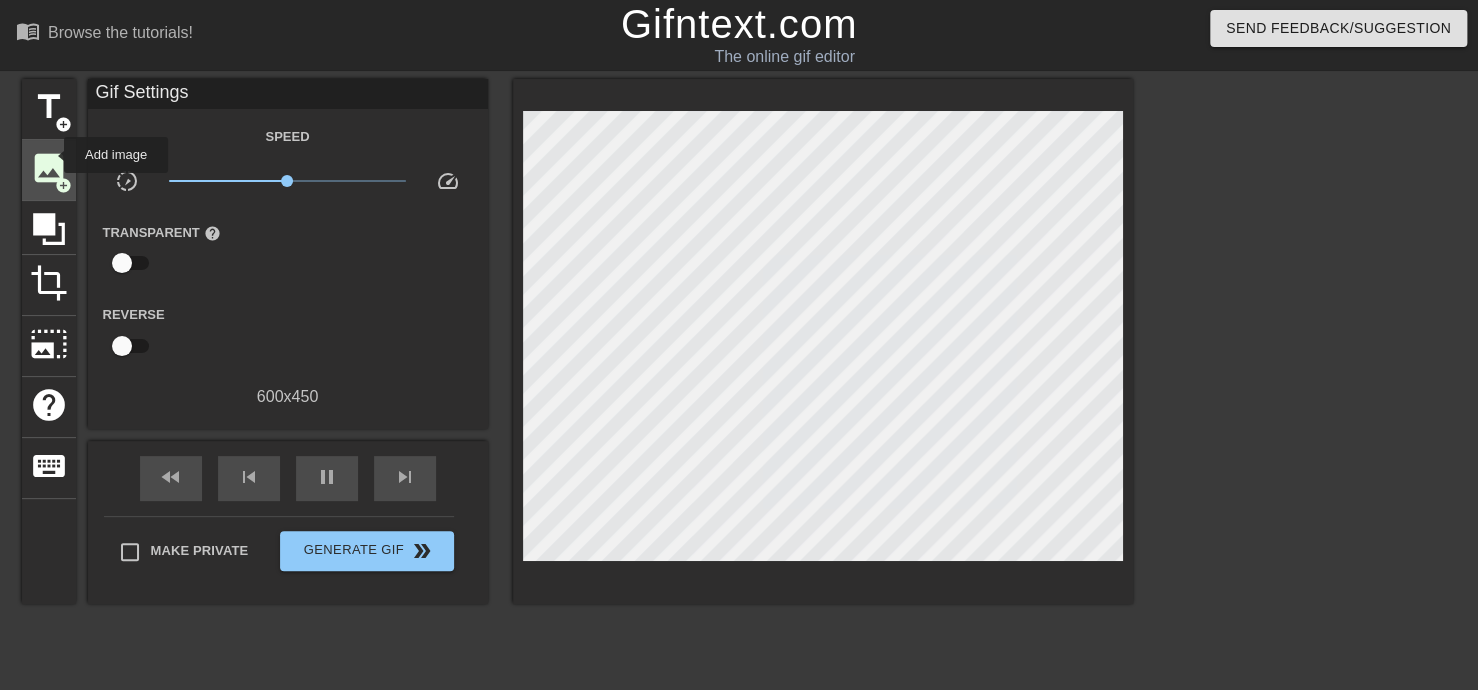 click on "image" at bounding box center (49, 168) 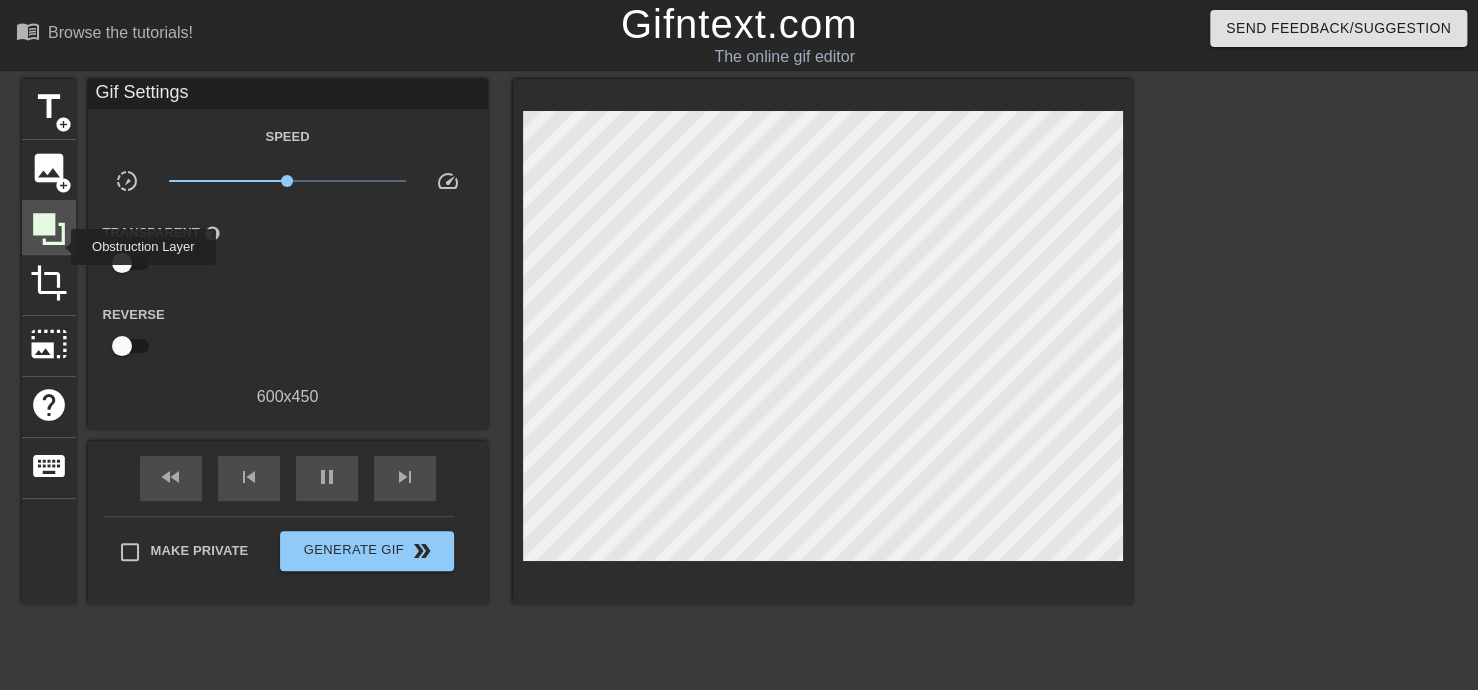 click at bounding box center (49, 228) 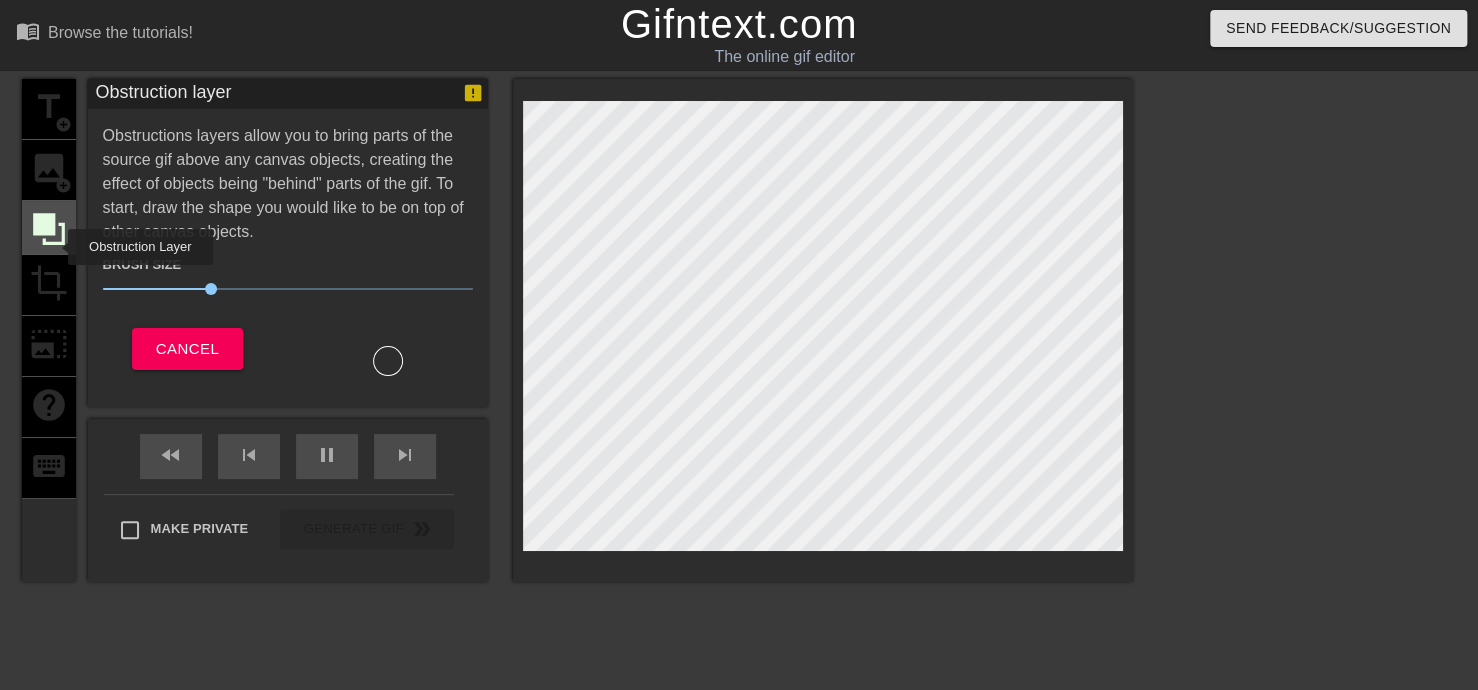 click at bounding box center (49, 228) 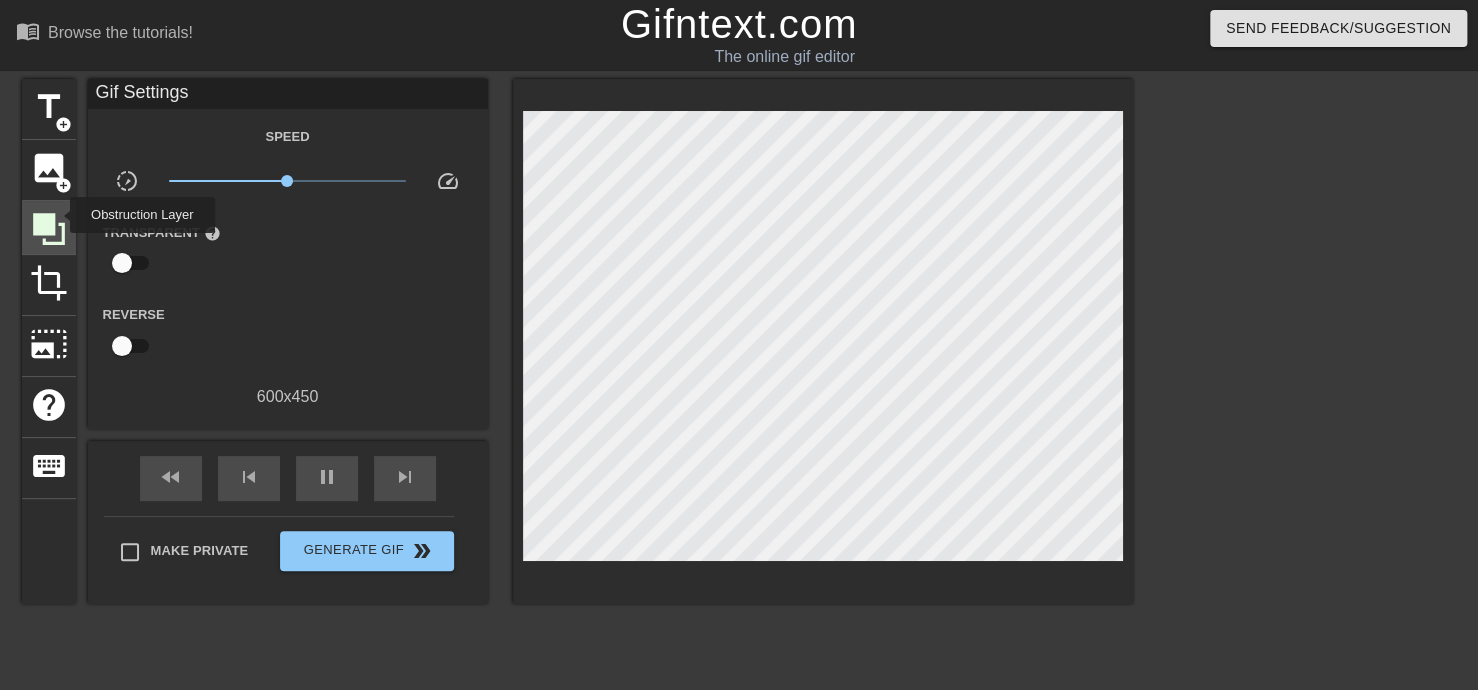 click 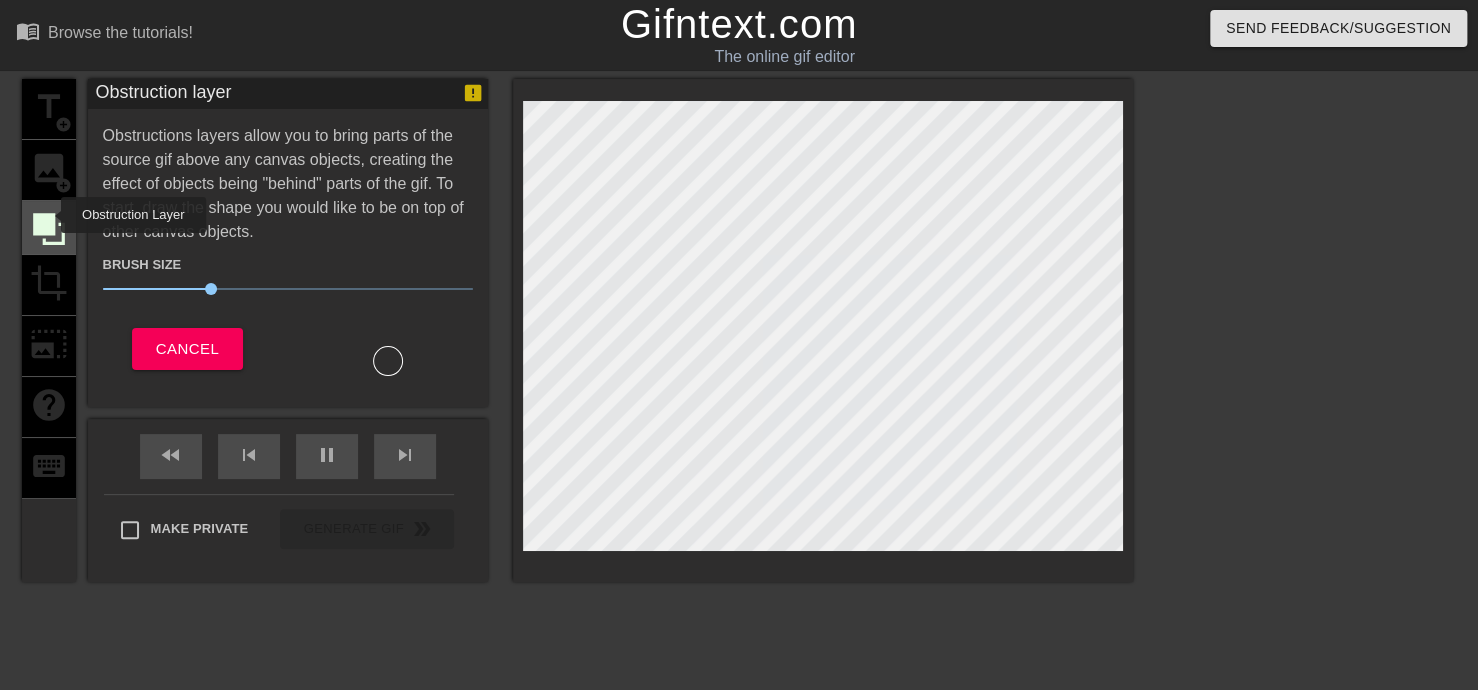 click 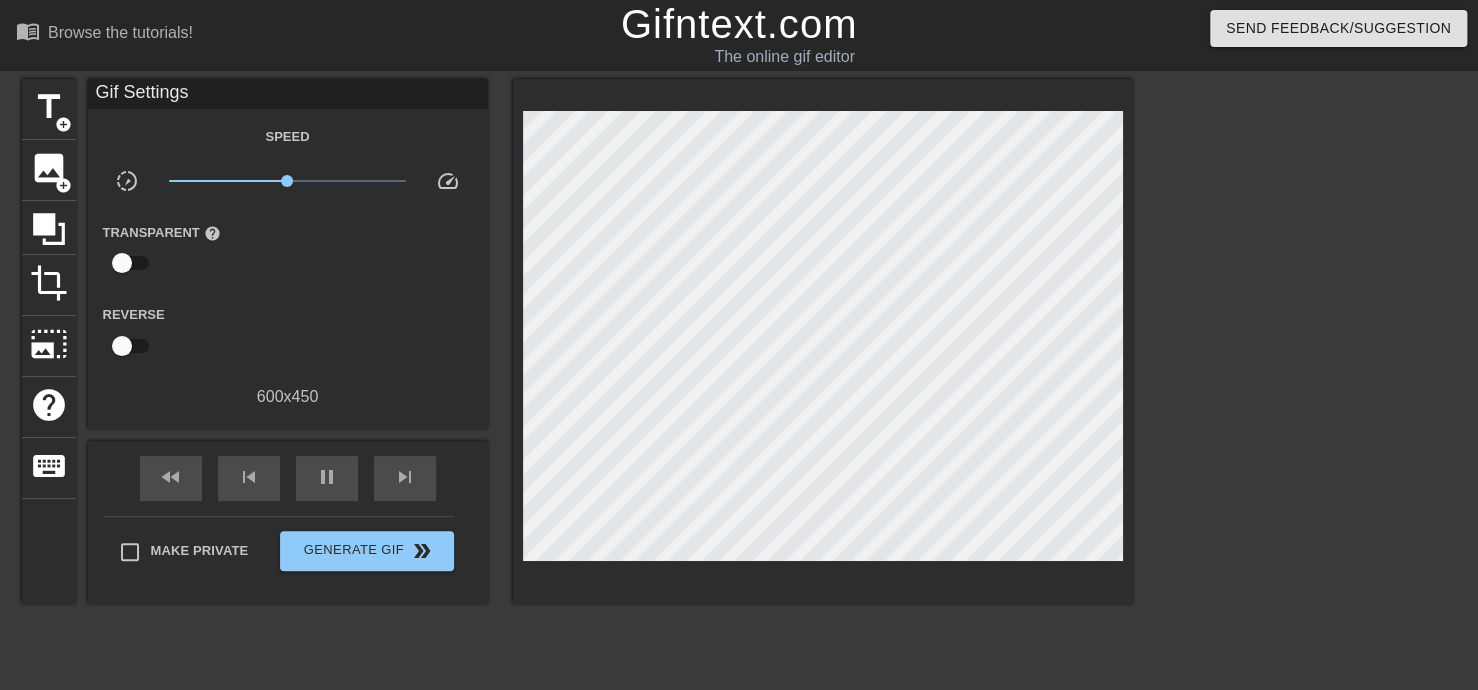 click on "title add_circle image add_circle crop photo_size_select_large help keyboard Gif Settings Speed slow_motion_video x1.00 speed Transparent help Reverse 600  x  450 fast_rewind skip_previous pause skip_next Make Private Generate Gif double_arrow" at bounding box center [739, 379] 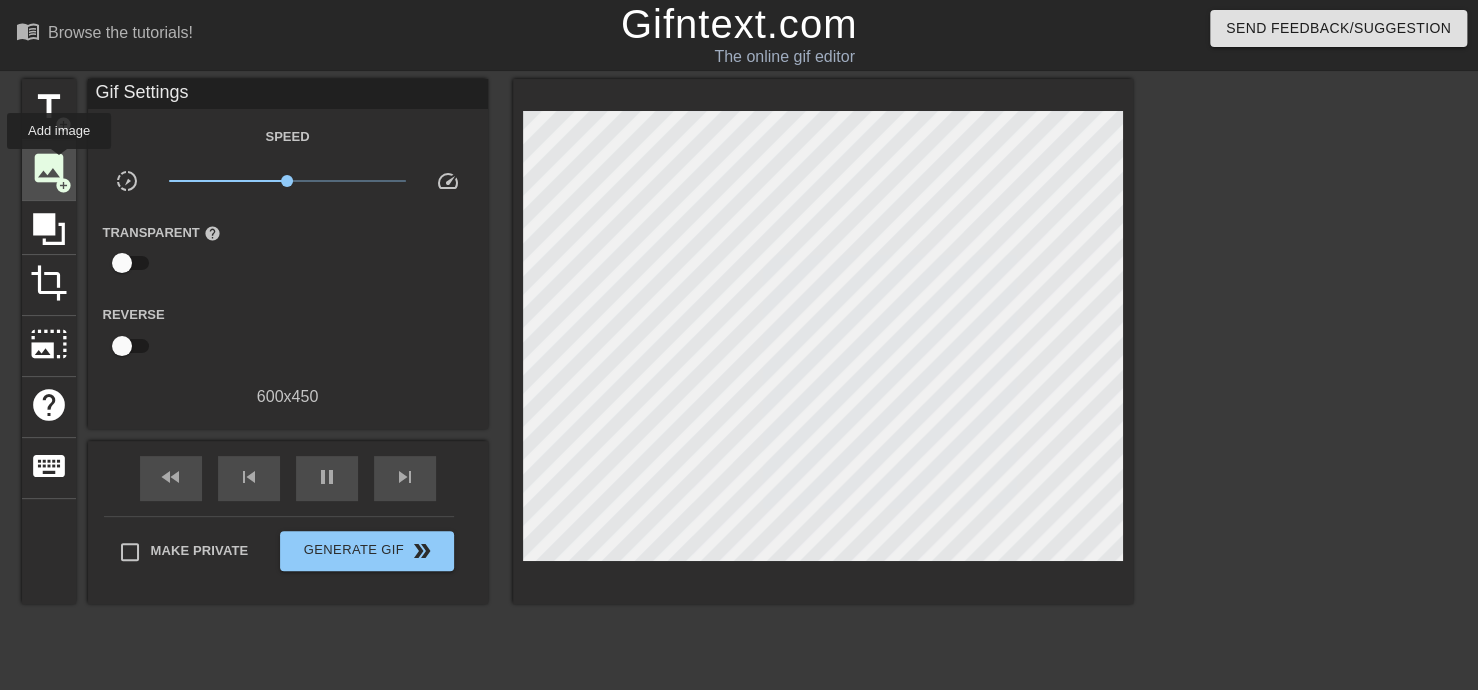 click on "image" at bounding box center [49, 168] 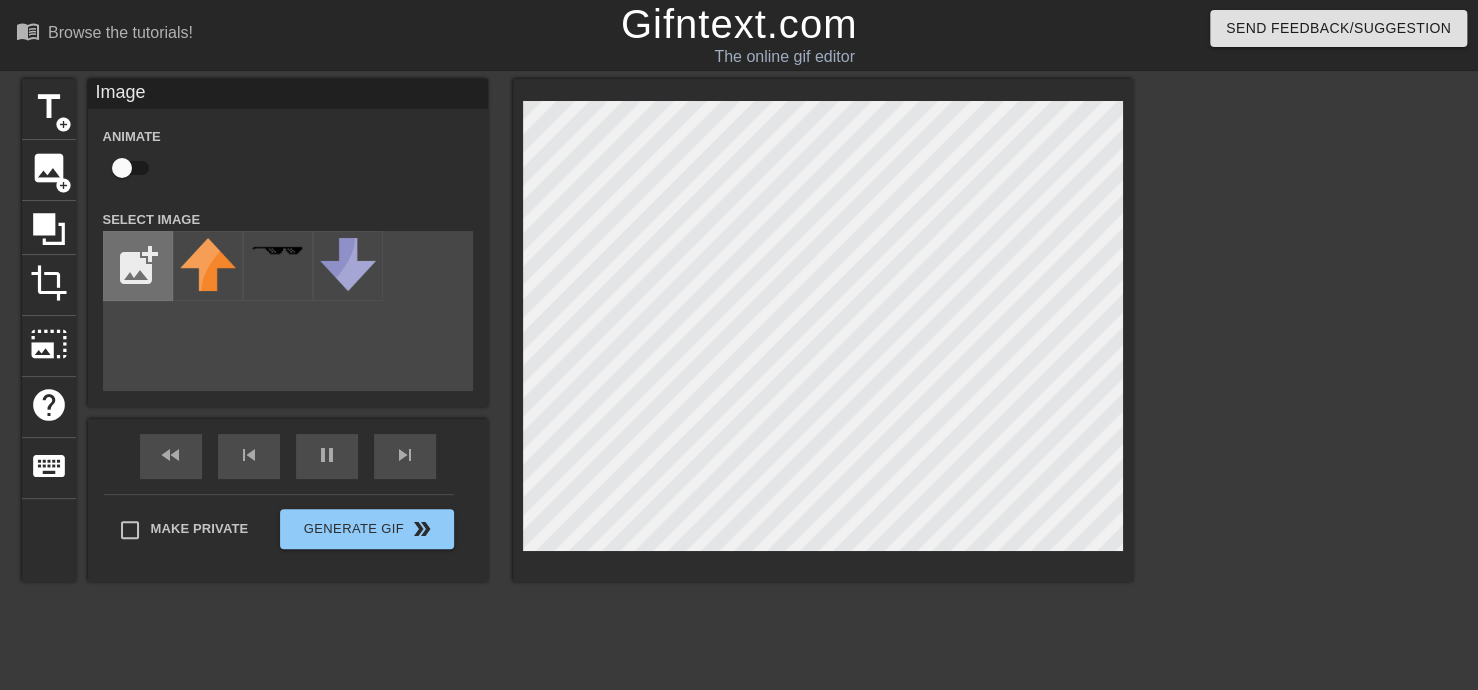 click at bounding box center [138, 266] 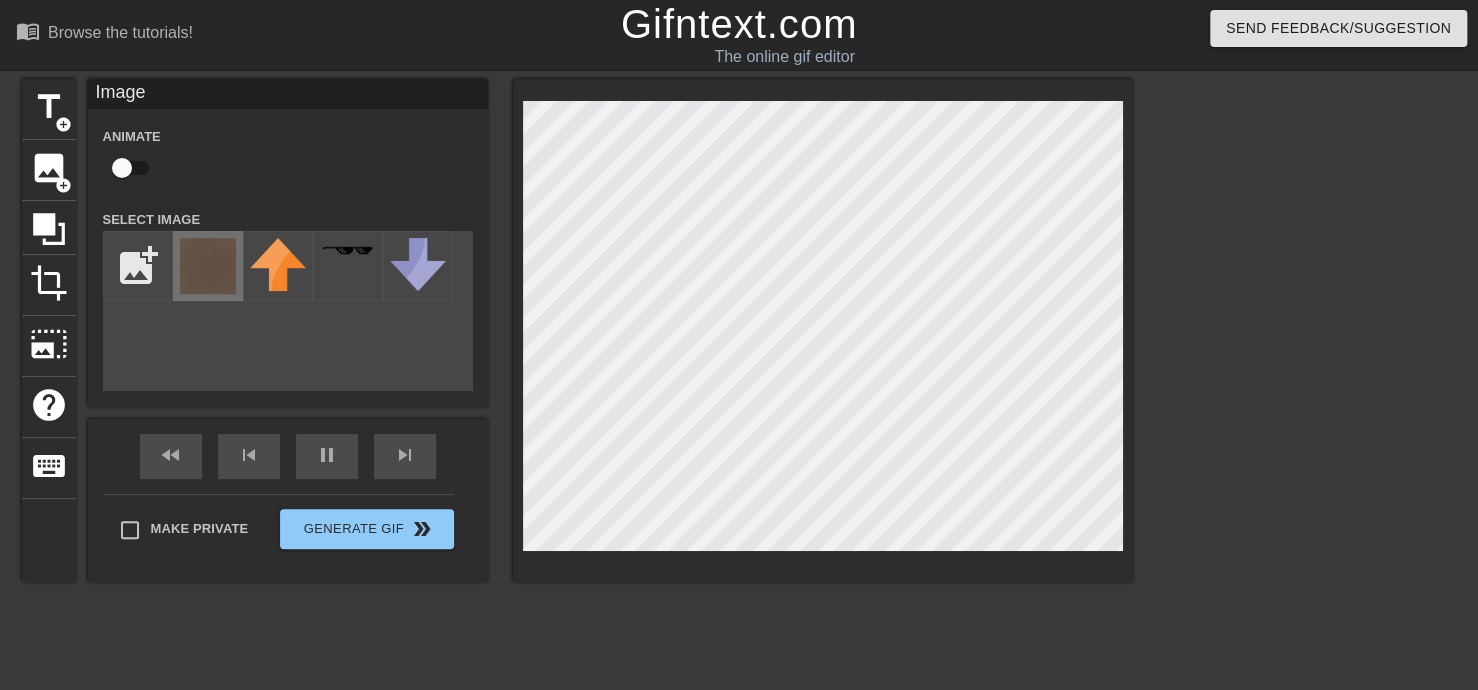 click at bounding box center [208, 266] 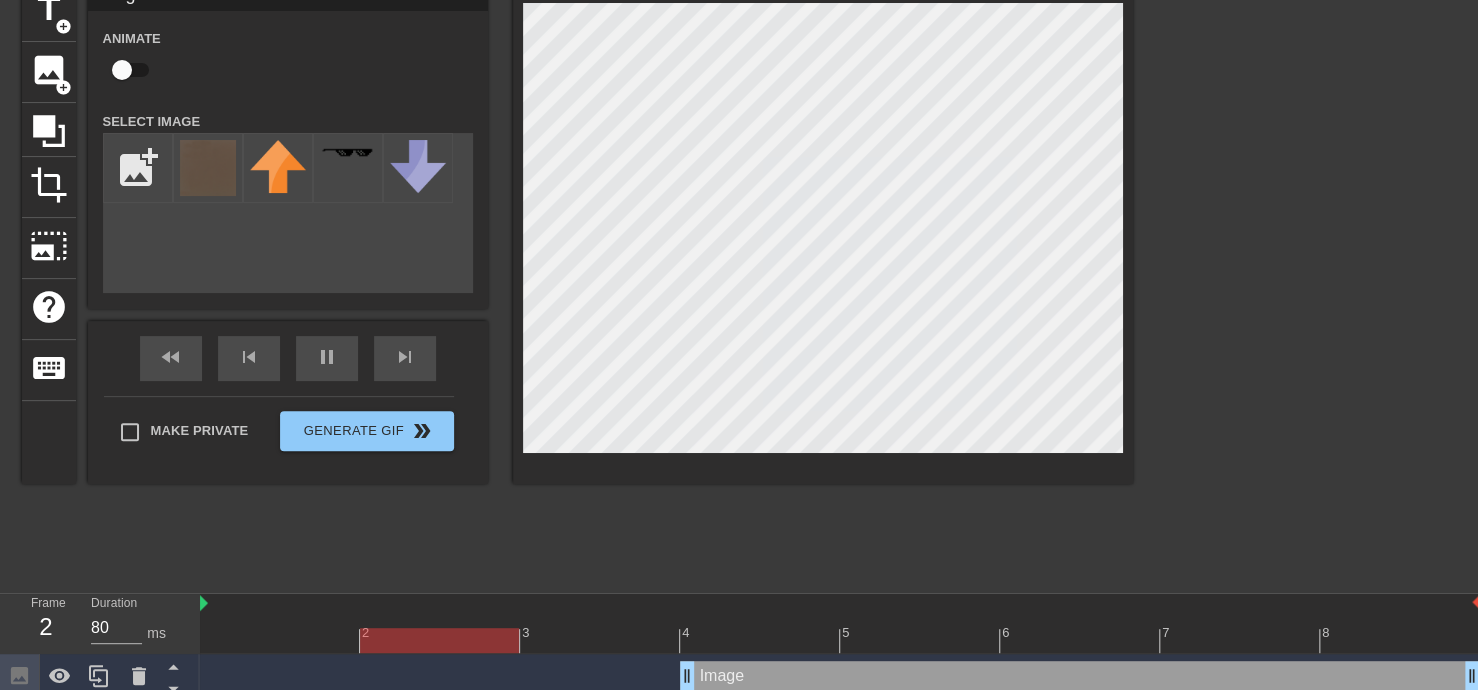 scroll, scrollTop: 111, scrollLeft: 0, axis: vertical 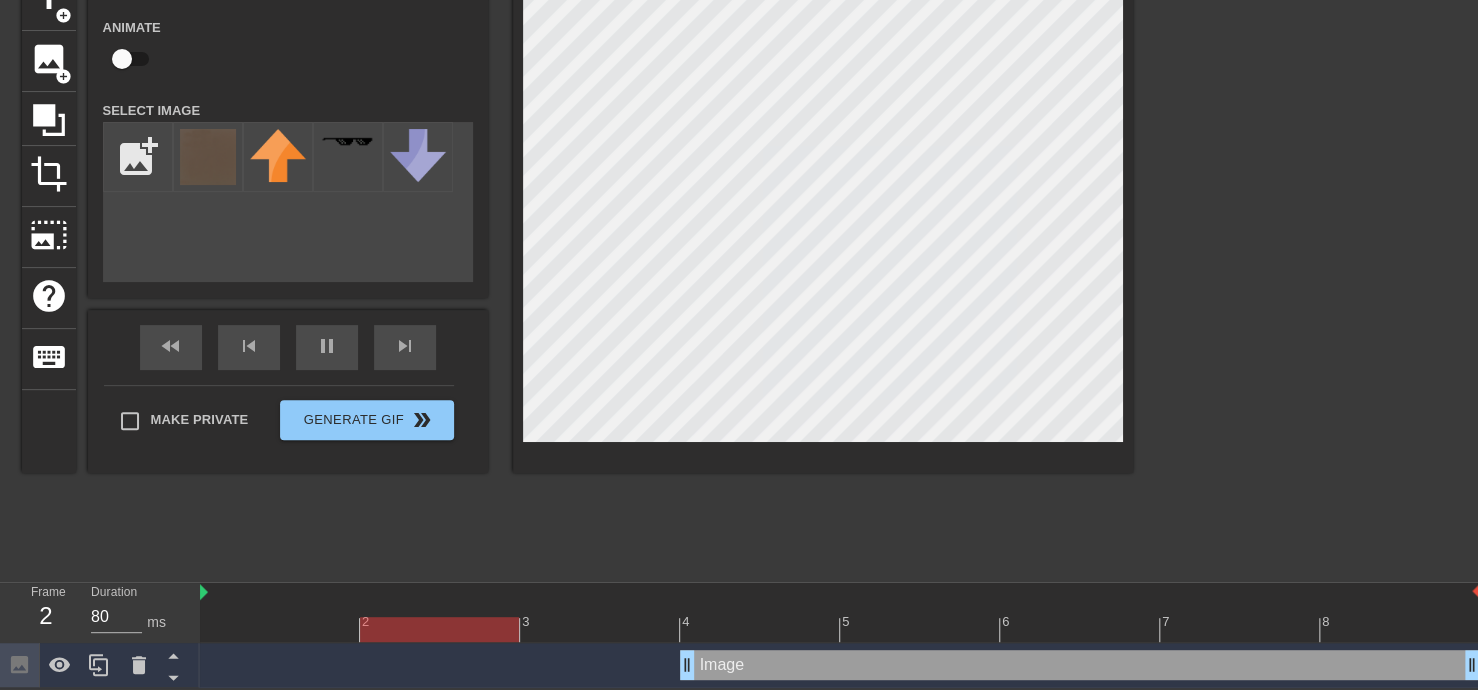 click on "title add_circle image add_circle crop photo_size_select_large help keyboard Image Animate Select Image add_photo_alternate fast_rewind skip_previous pause skip_next Make Private Generate Gif double_arrow" at bounding box center (577, 270) 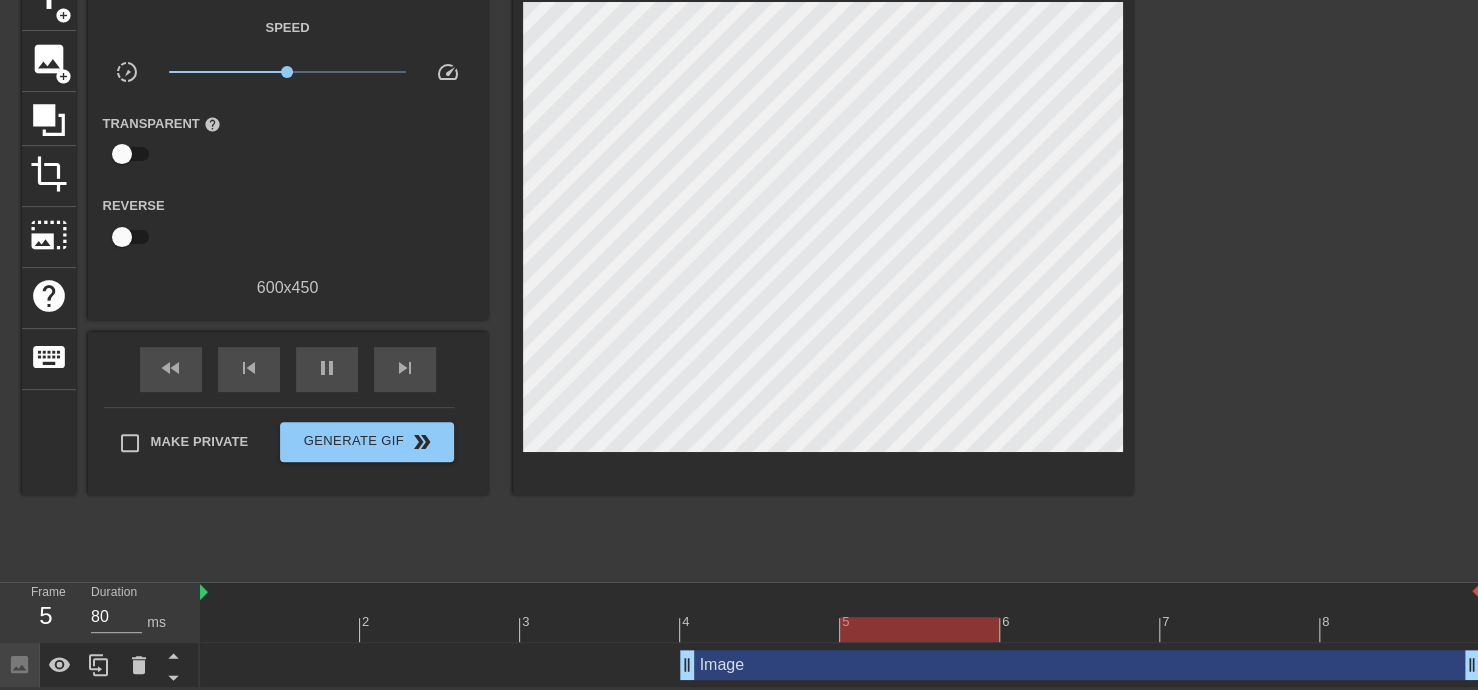 click at bounding box center [823, 232] 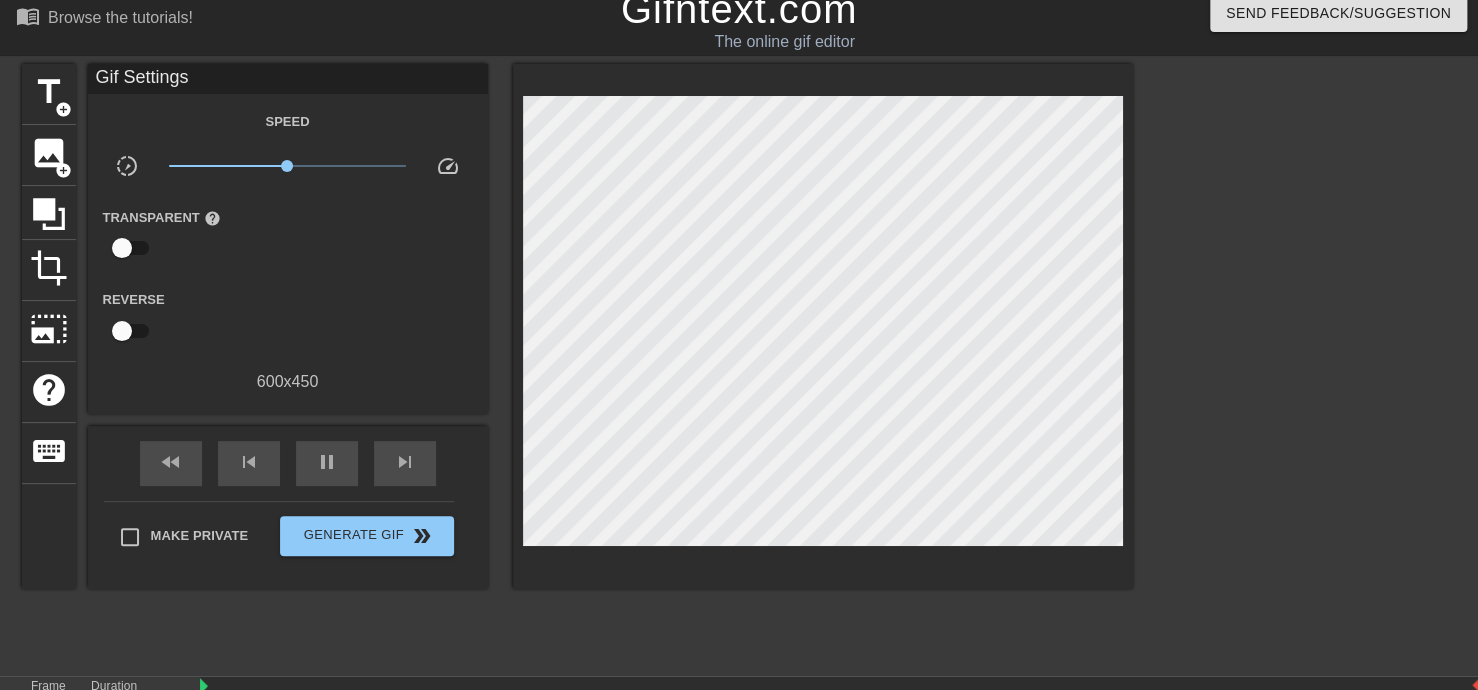 scroll, scrollTop: 0, scrollLeft: 0, axis: both 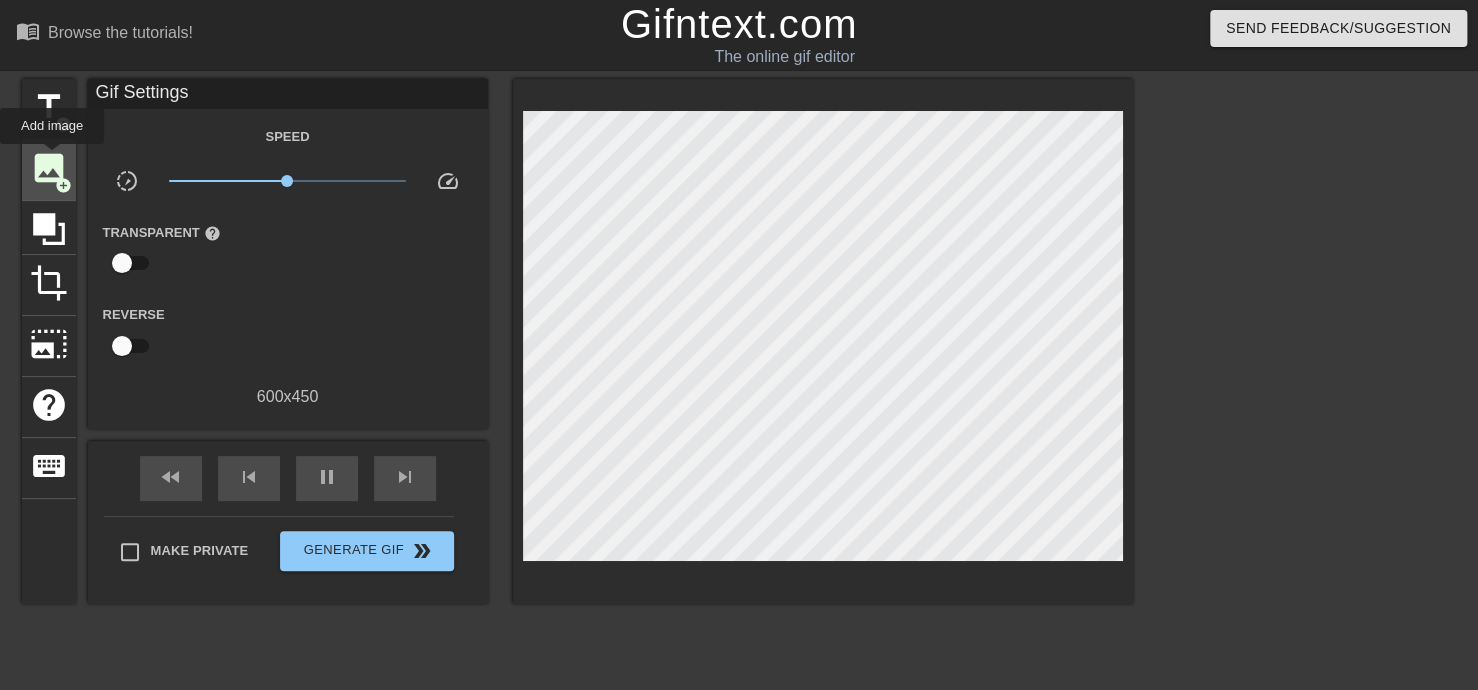 click on "image" at bounding box center [49, 168] 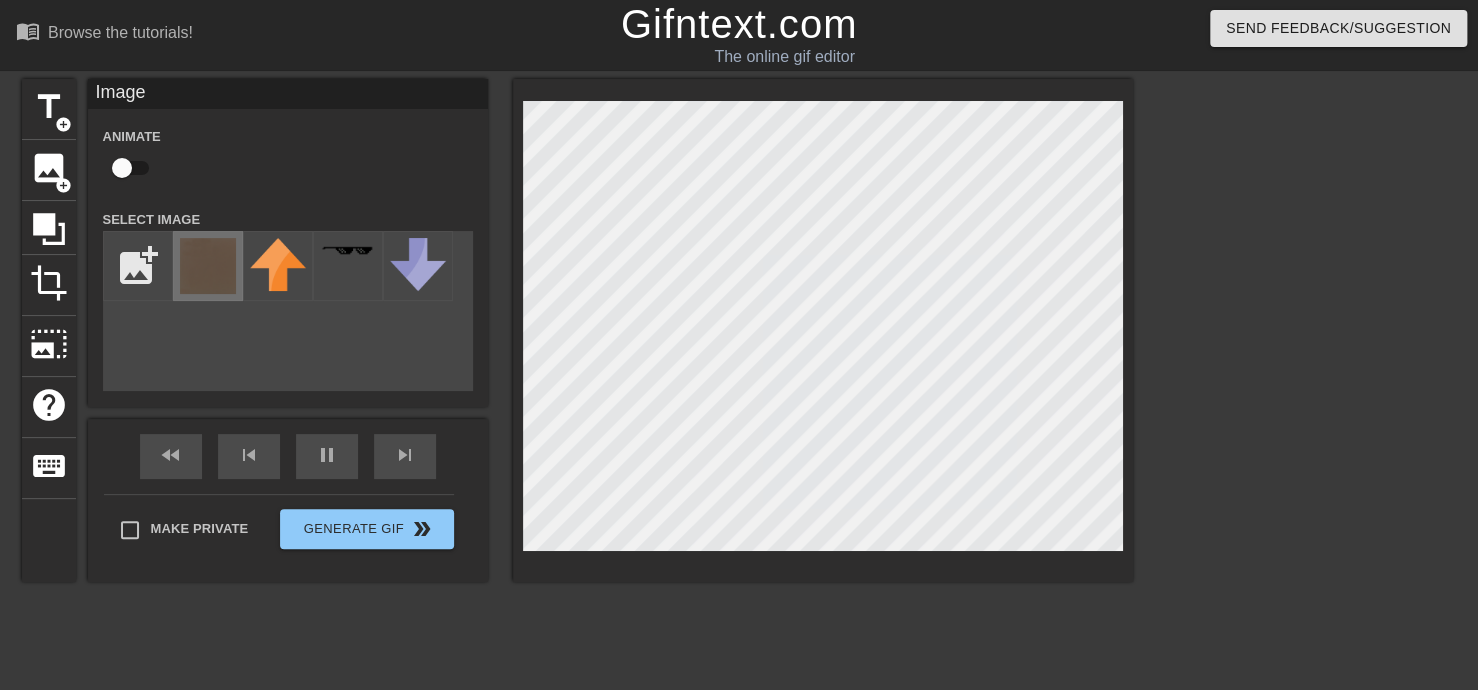 click at bounding box center (208, 266) 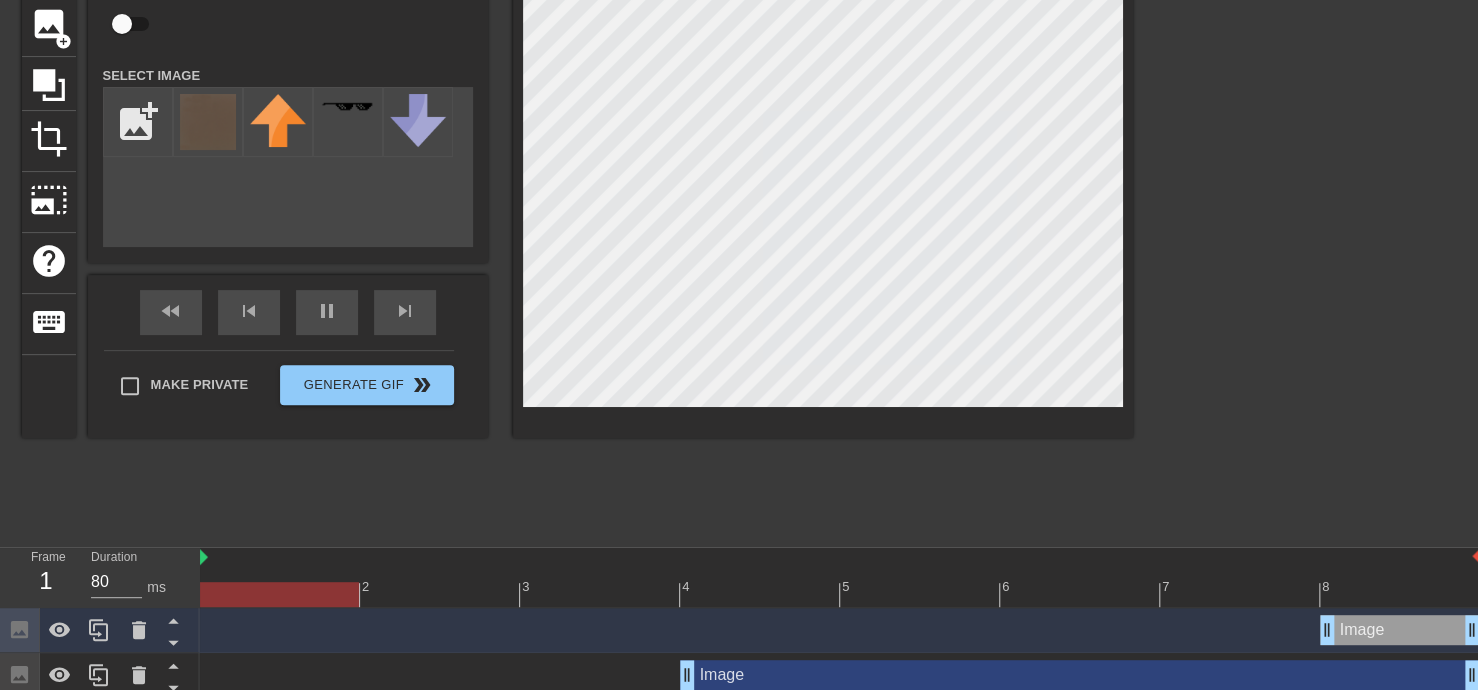 scroll, scrollTop: 156, scrollLeft: 0, axis: vertical 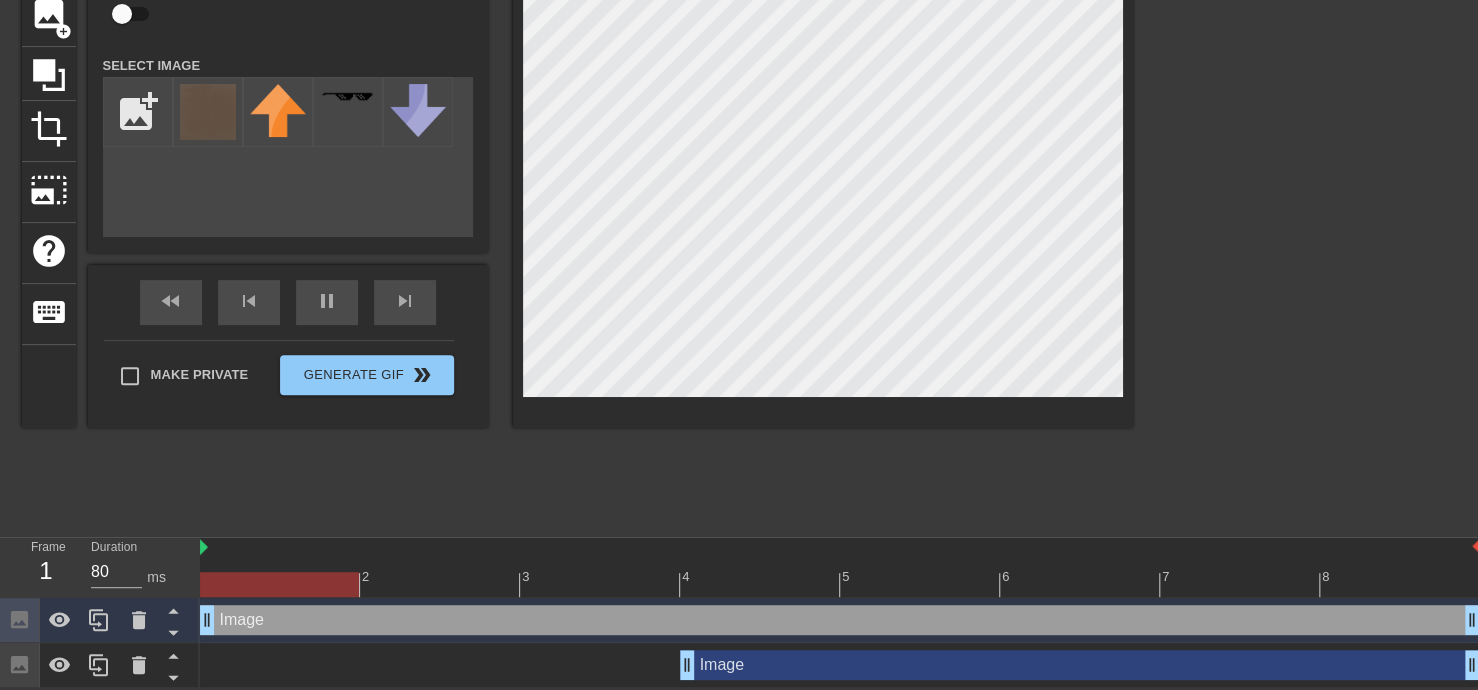 drag, startPoint x: 1327, startPoint y: 615, endPoint x: -41, endPoint y: 754, distance: 1375.0436 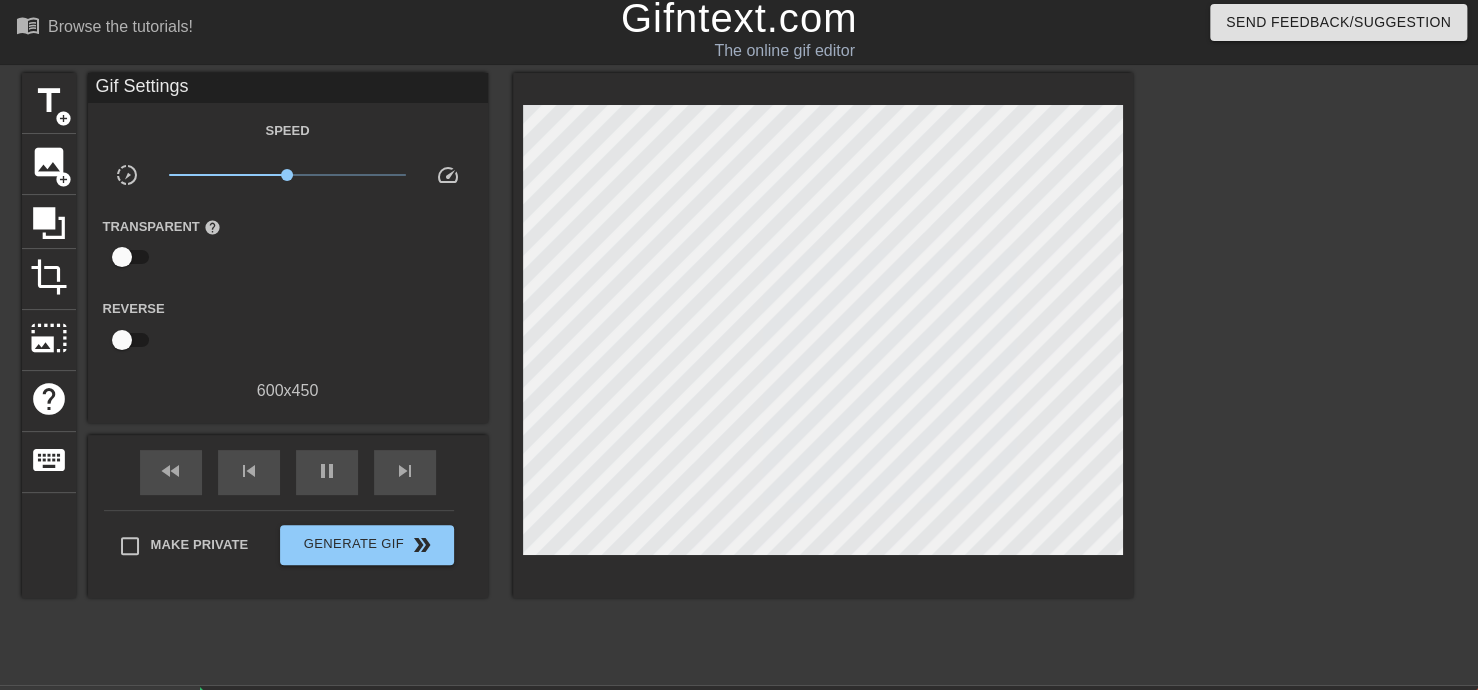 scroll, scrollTop: 0, scrollLeft: 0, axis: both 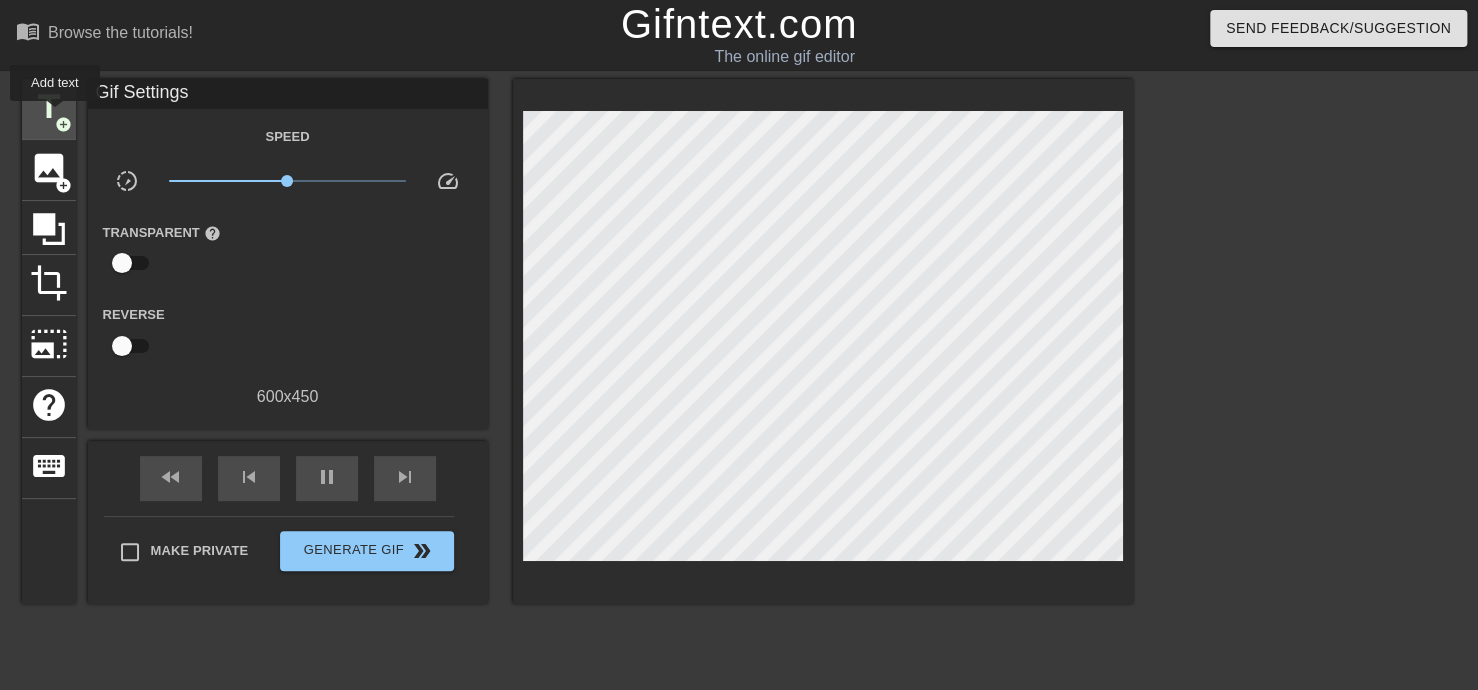 click on "title" at bounding box center (49, 107) 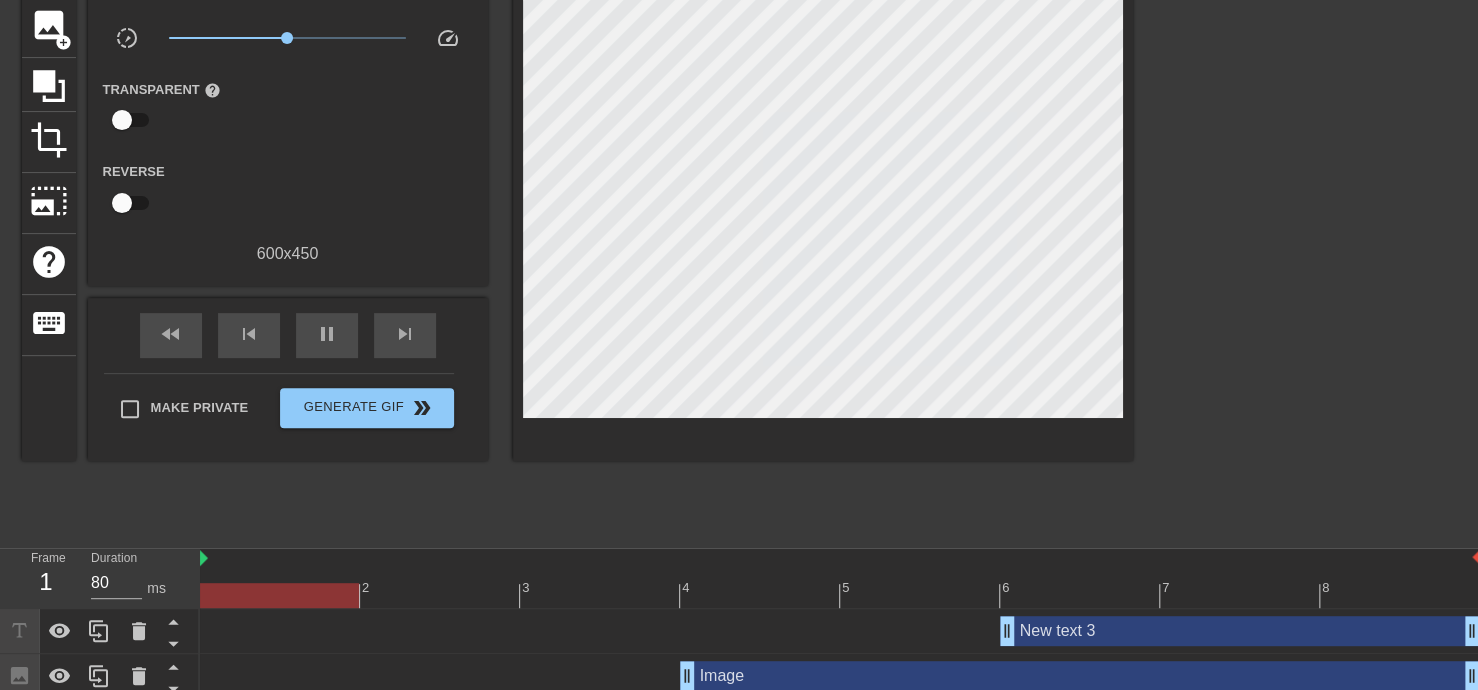 scroll, scrollTop: 156, scrollLeft: 0, axis: vertical 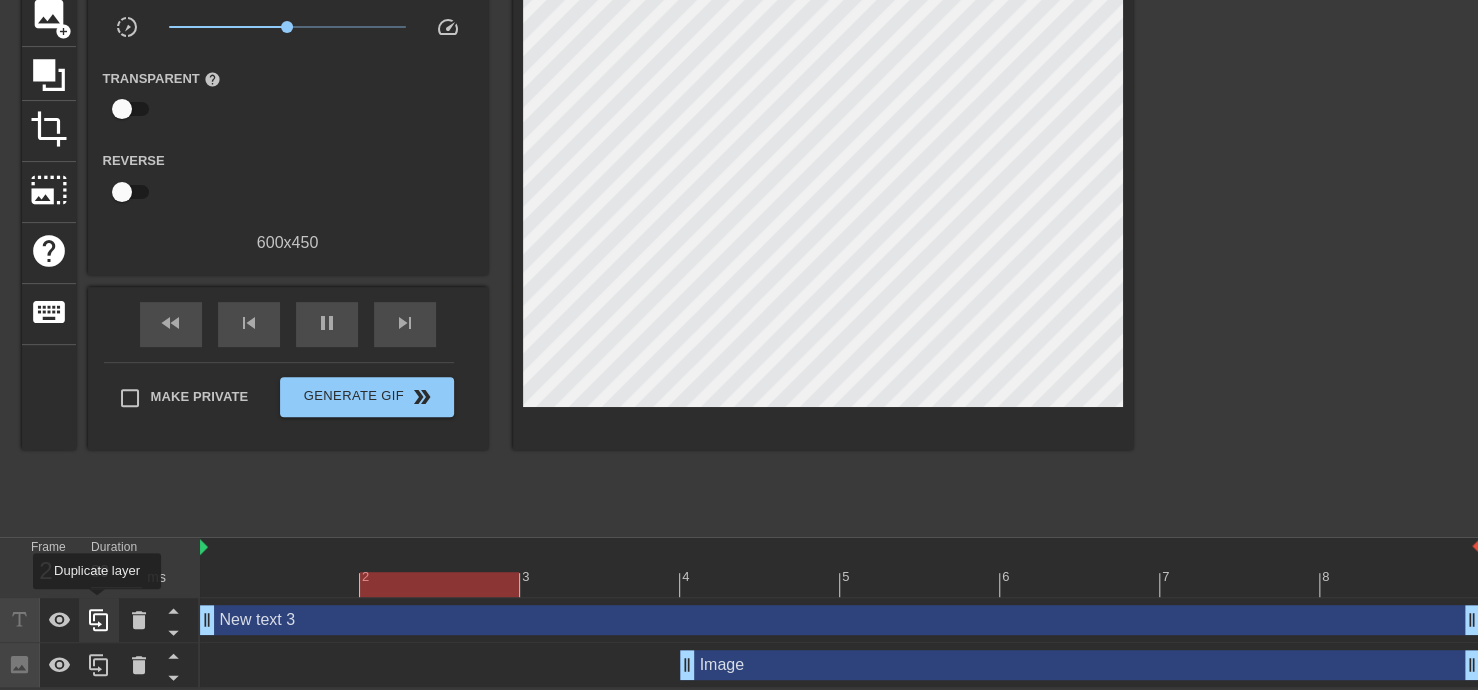 drag, startPoint x: 1011, startPoint y: 611, endPoint x: 97, endPoint y: 603, distance: 914.03503 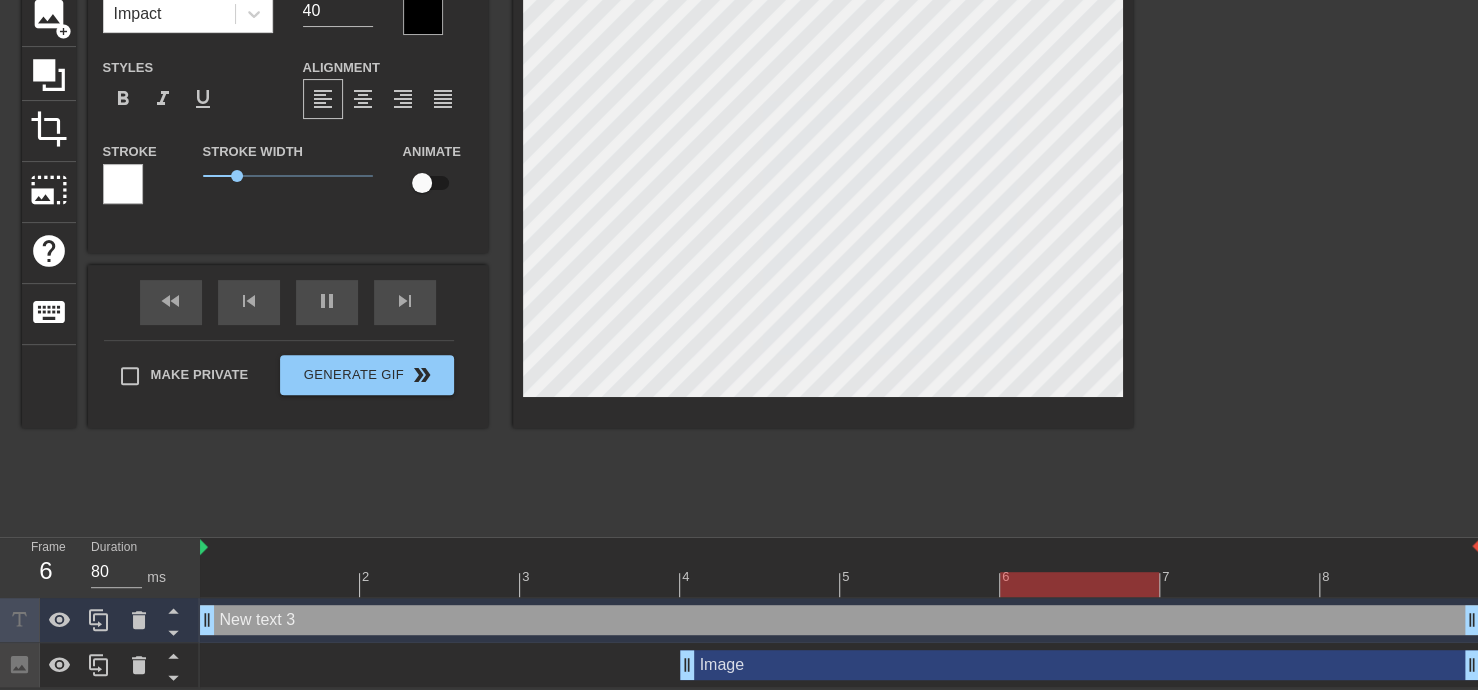 scroll, scrollTop: 2, scrollLeft: 4, axis: both 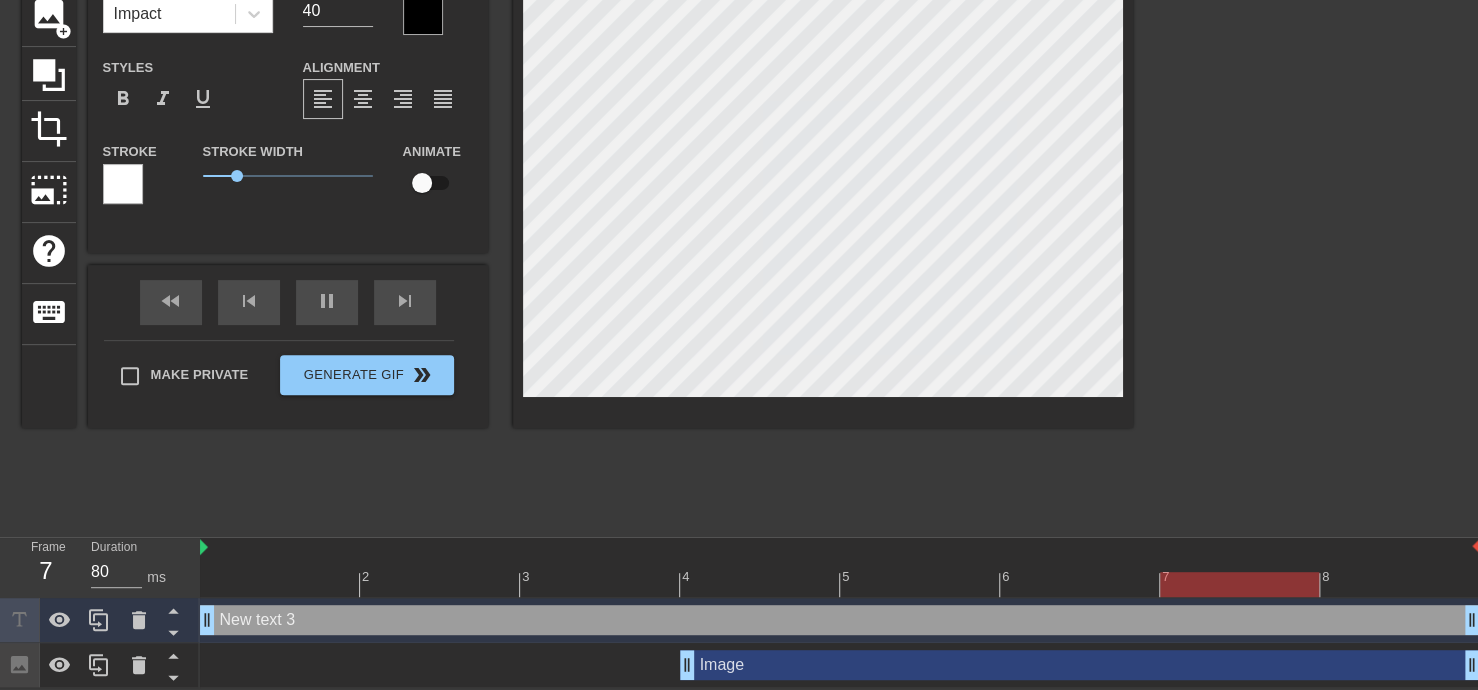 type 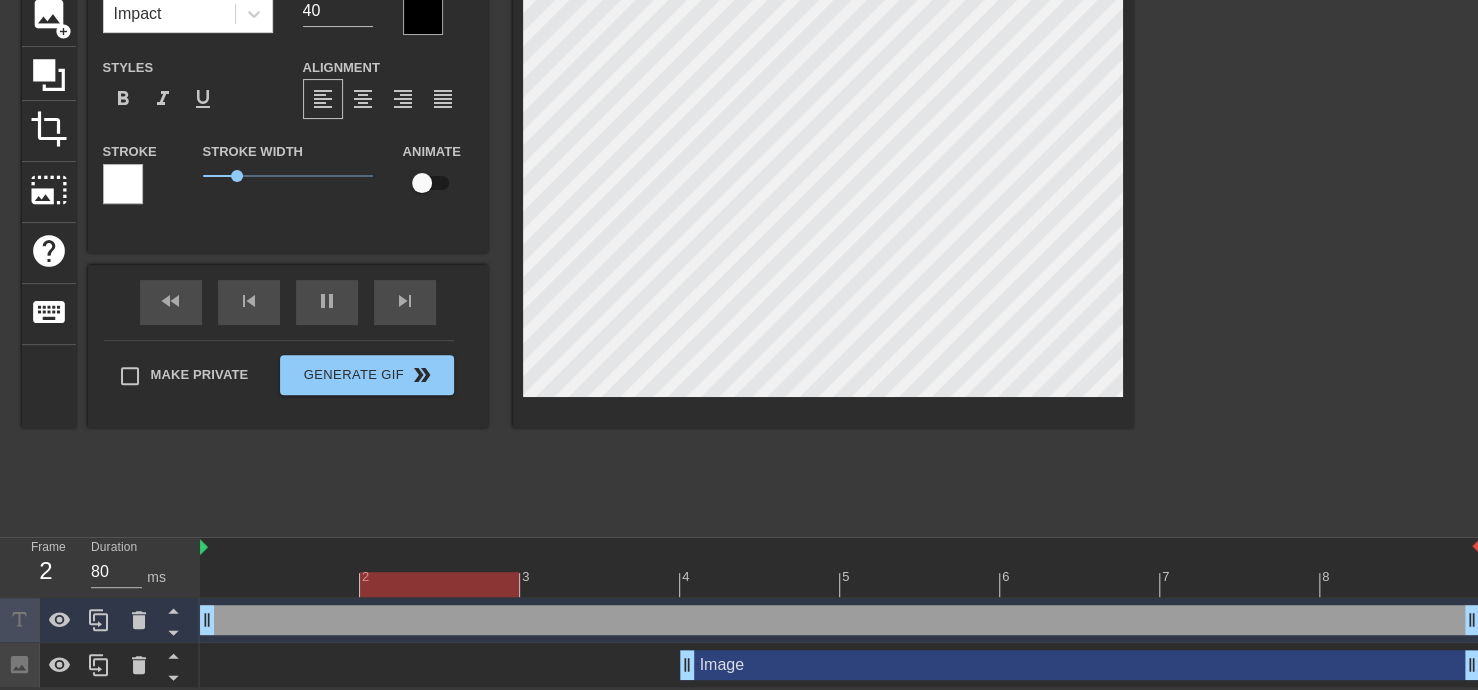type on "I" 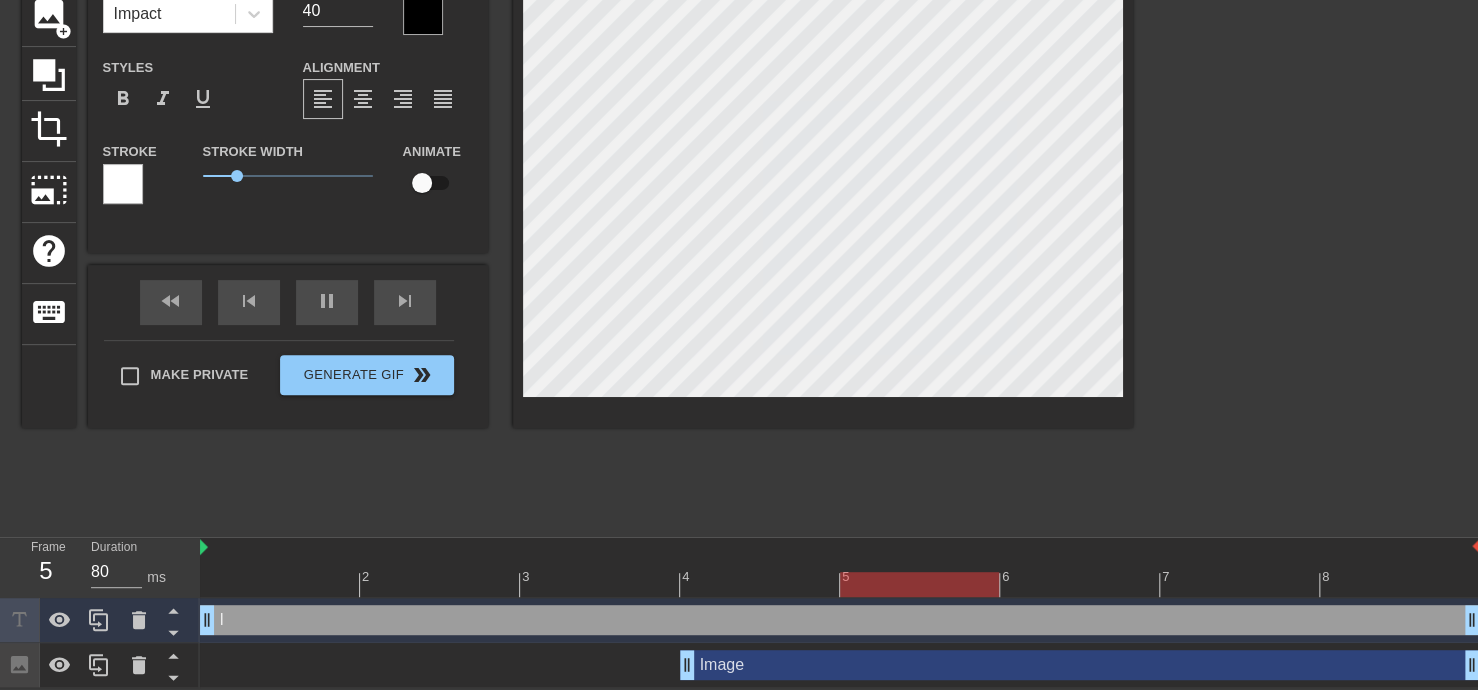 type on "I" 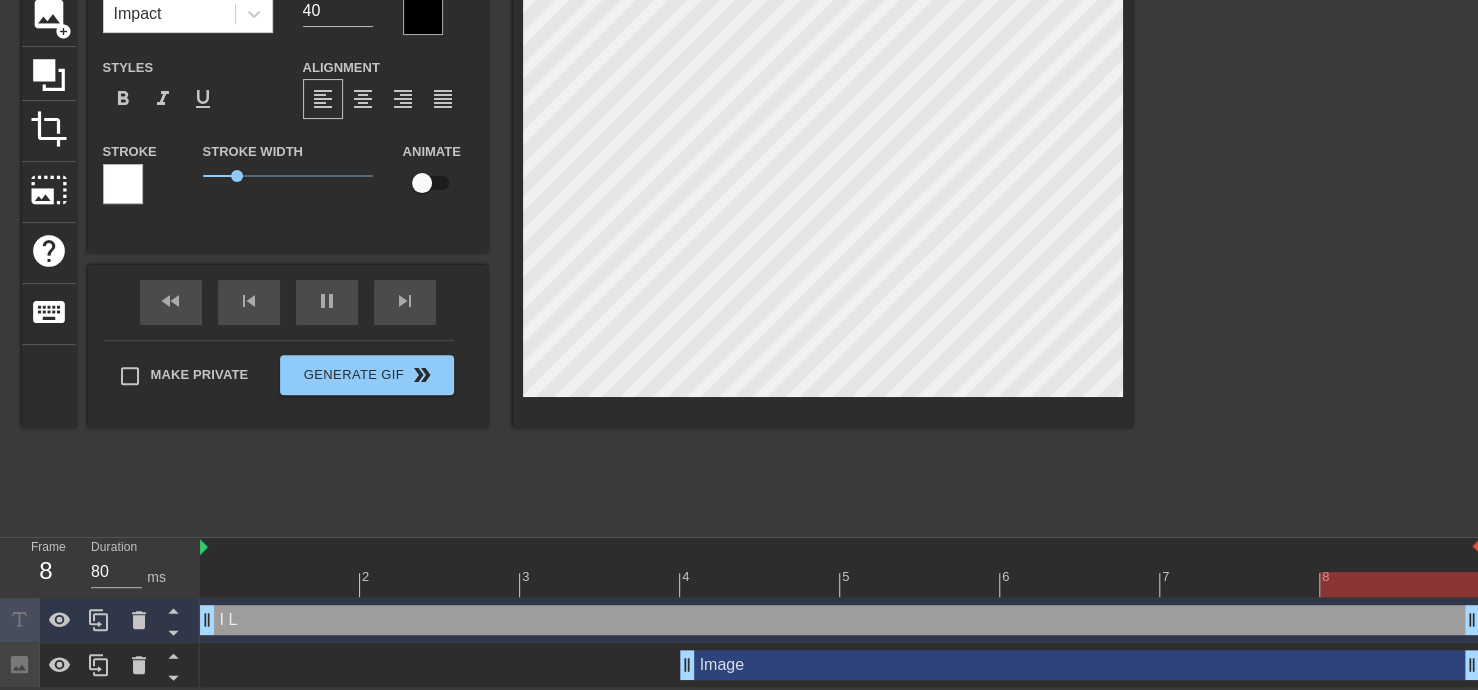type on "I LO" 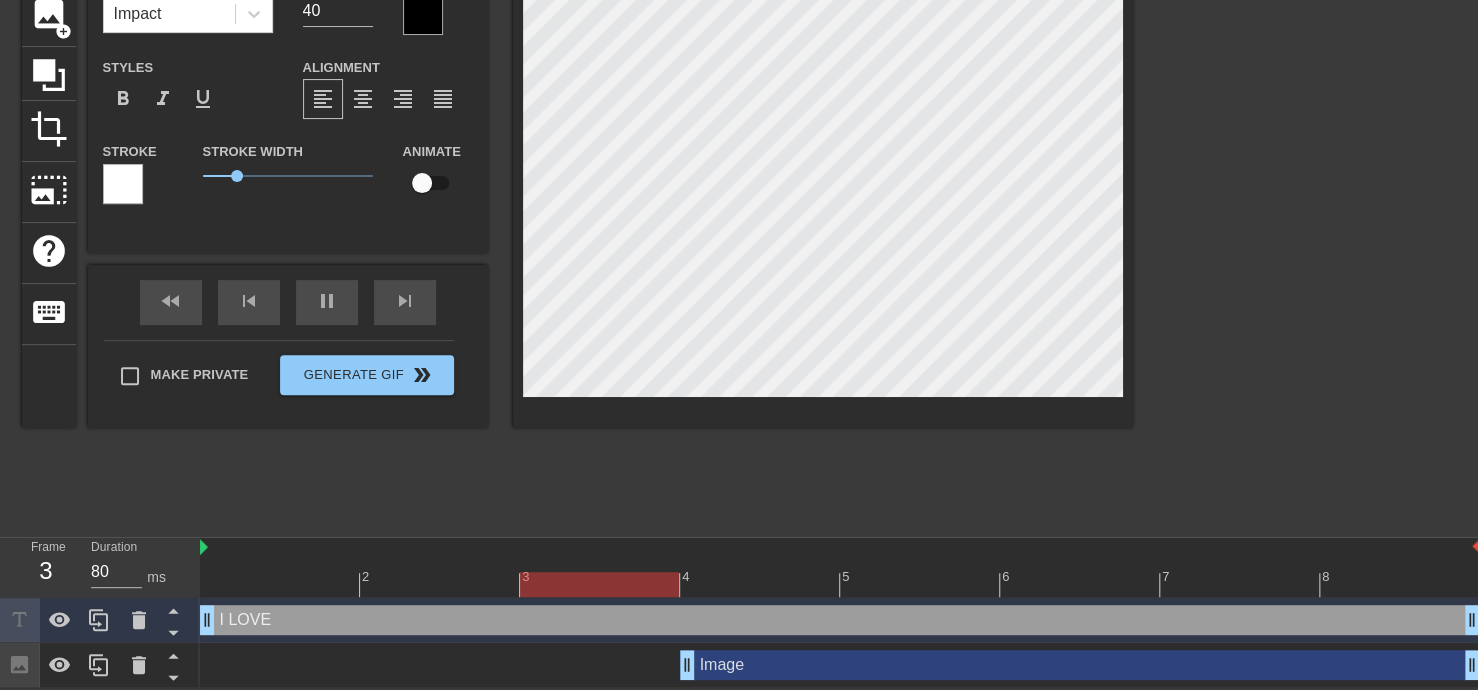 type on "I LOVE" 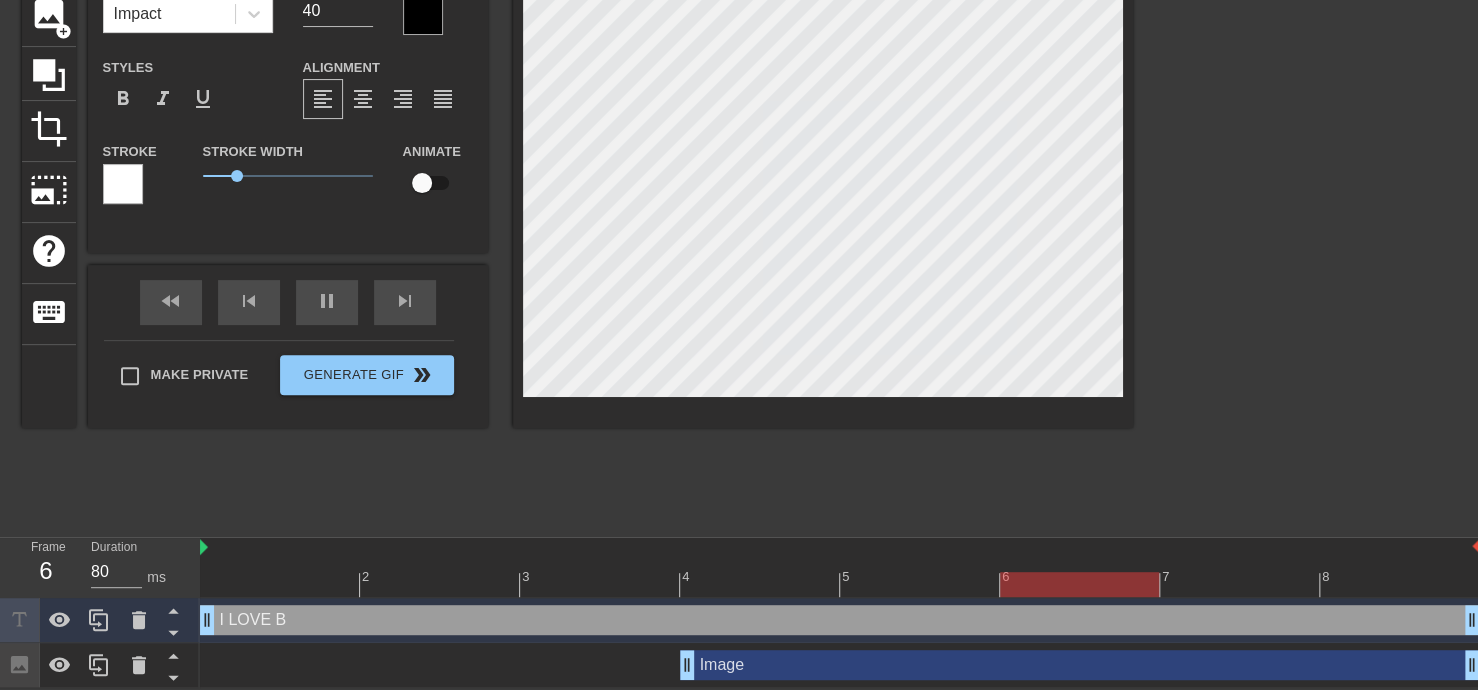 type on "I LOVE BE" 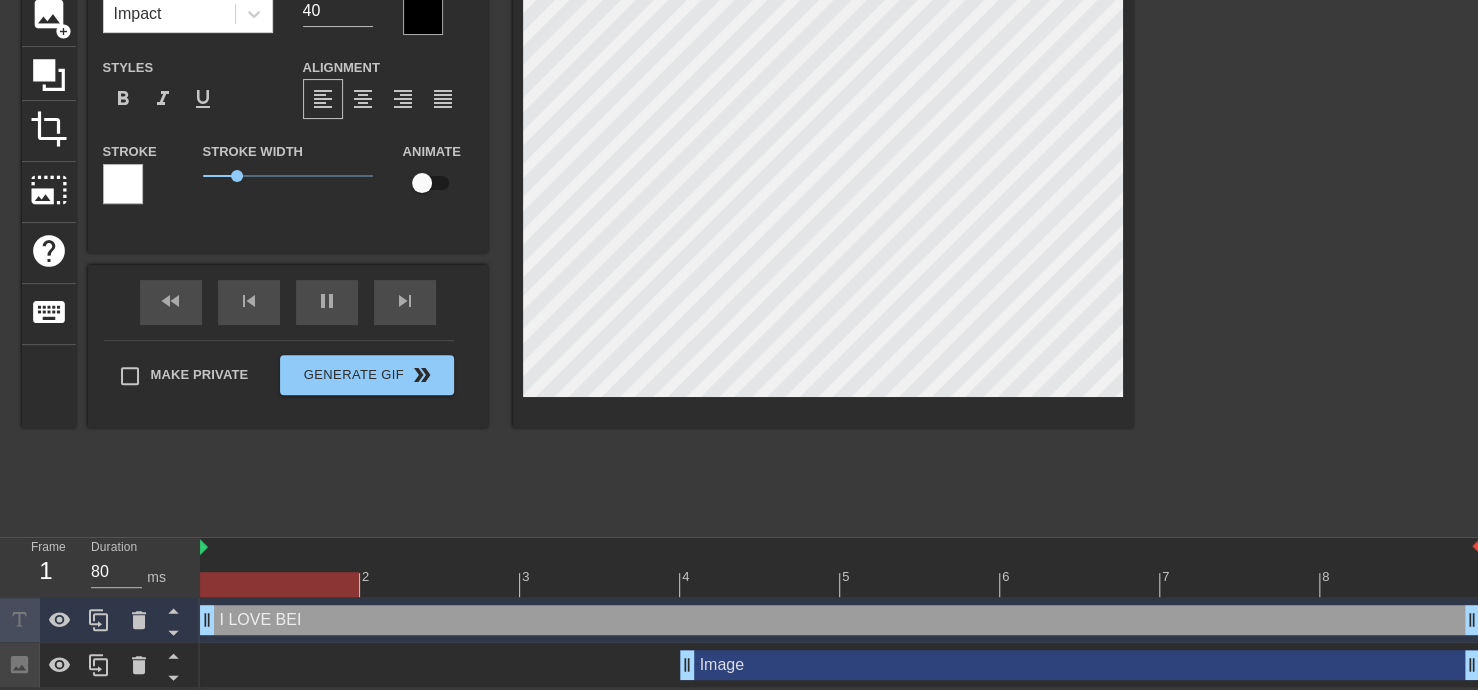 type on "I LOVE BEIN" 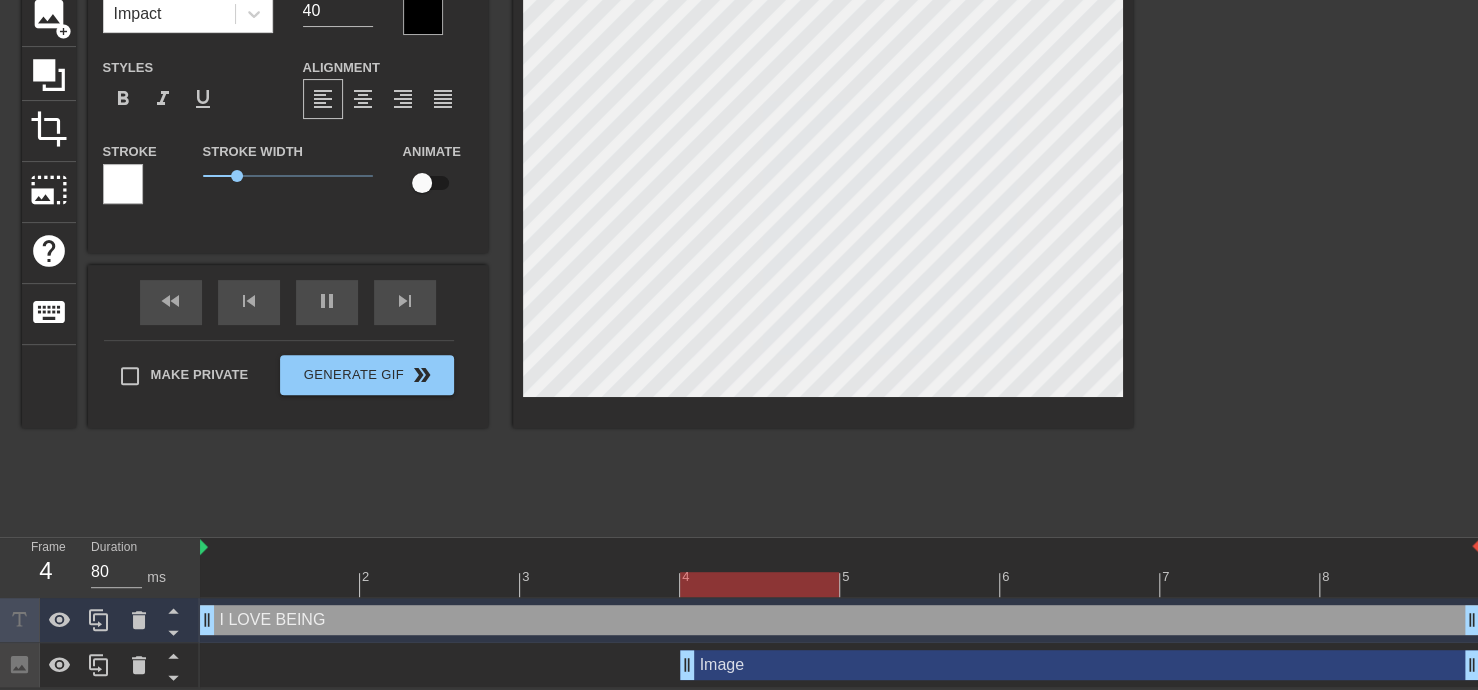 type on "I LOVE BEING A" 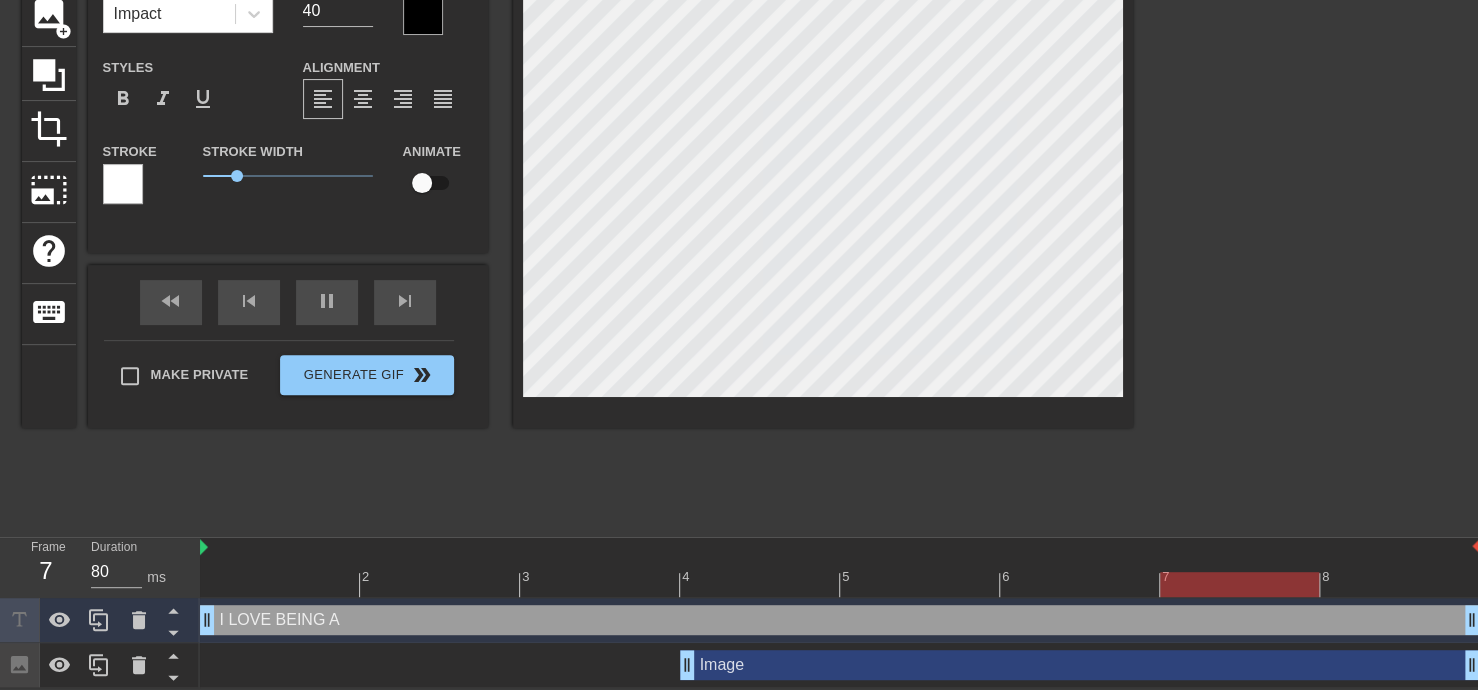 type on "I LOVE BEING A G" 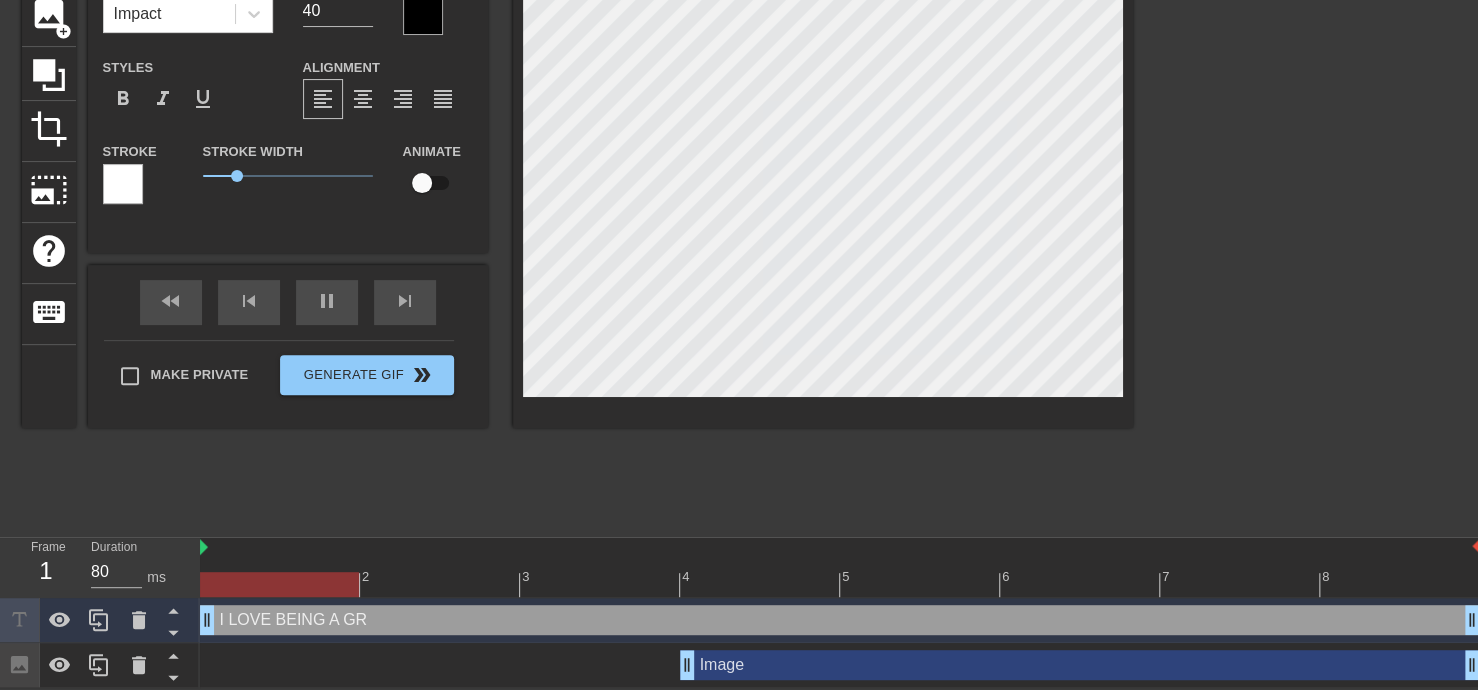 type on "I LOVE BEING A GRI" 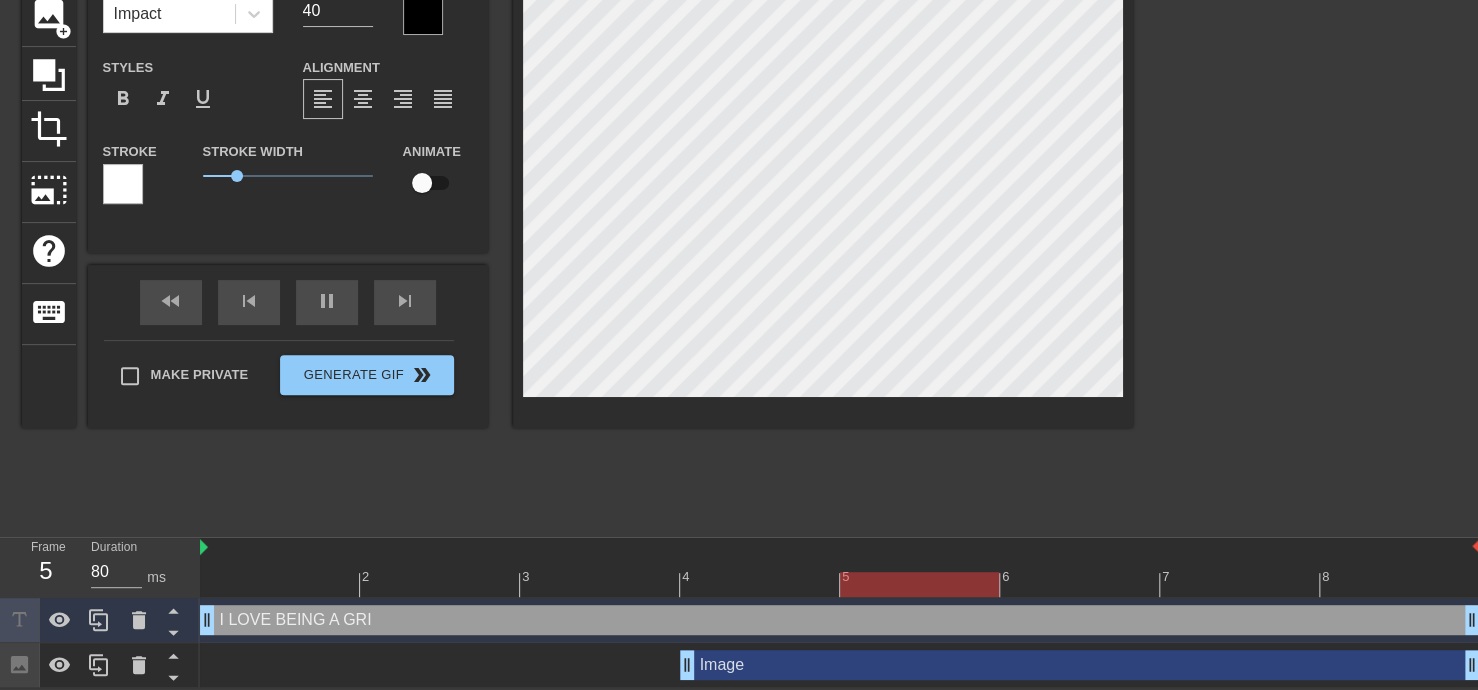 type on "I LOVE BEING A GRIG" 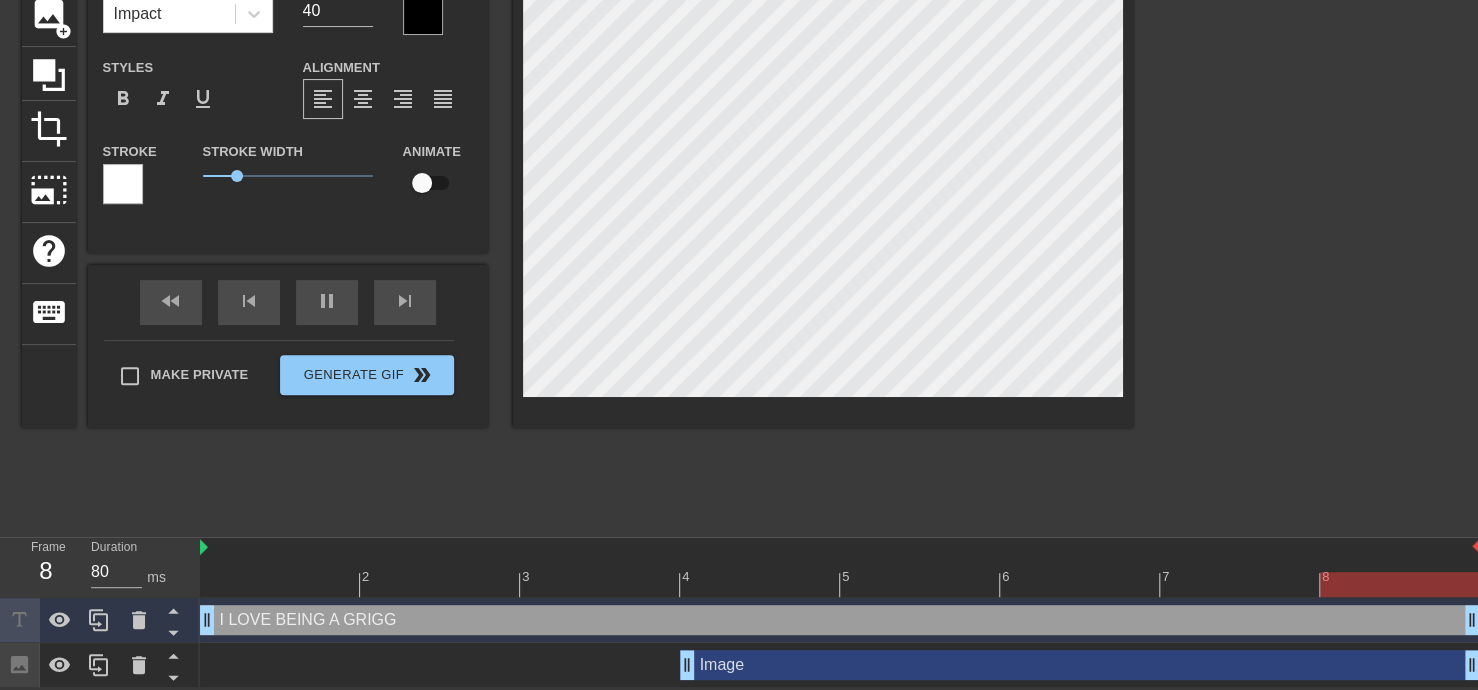 type on "I LOVE BEING A GRIGGE" 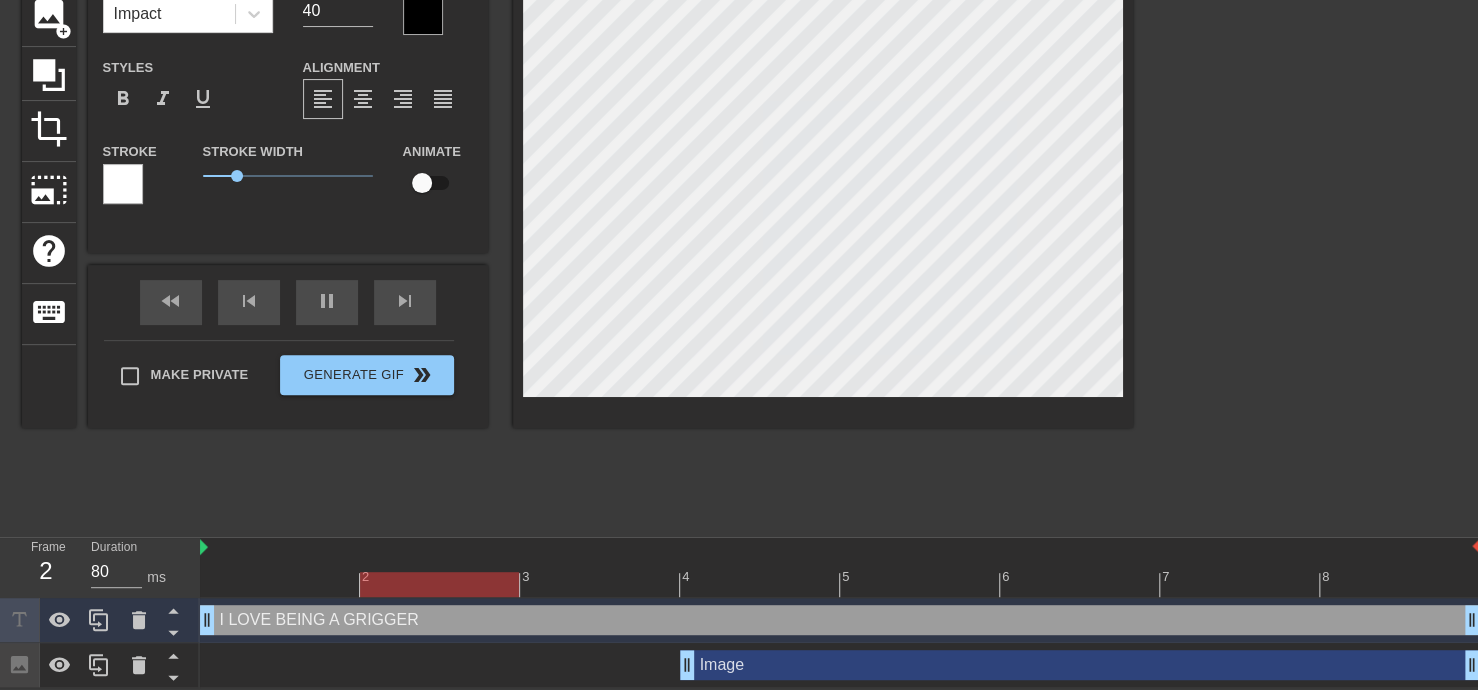 type on "I LOVE BEING A [LAST]!" 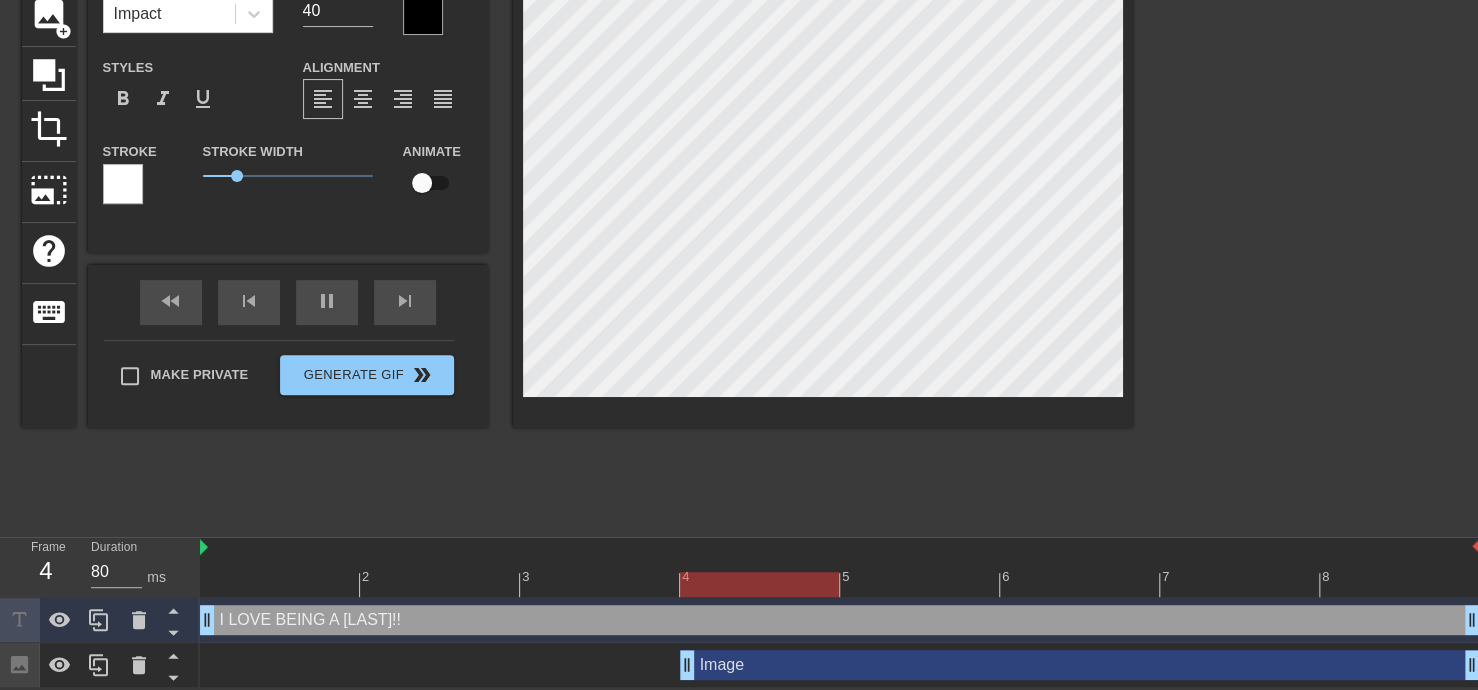 click on "title add_circle image add_circle crop photo_size_select_large help keyboard I LOVE BEING A [LAST]!! Font Impact Font Size 40 Color Styles format_bold format_italic format_underline Alignment format_align_left format_align_center format_align_right format_align_justify Stroke Stroke Width 1 Animate fast_rewind skip_previous pause skip_next Make Private Generate Gif double_arrow" at bounding box center [577, 225] 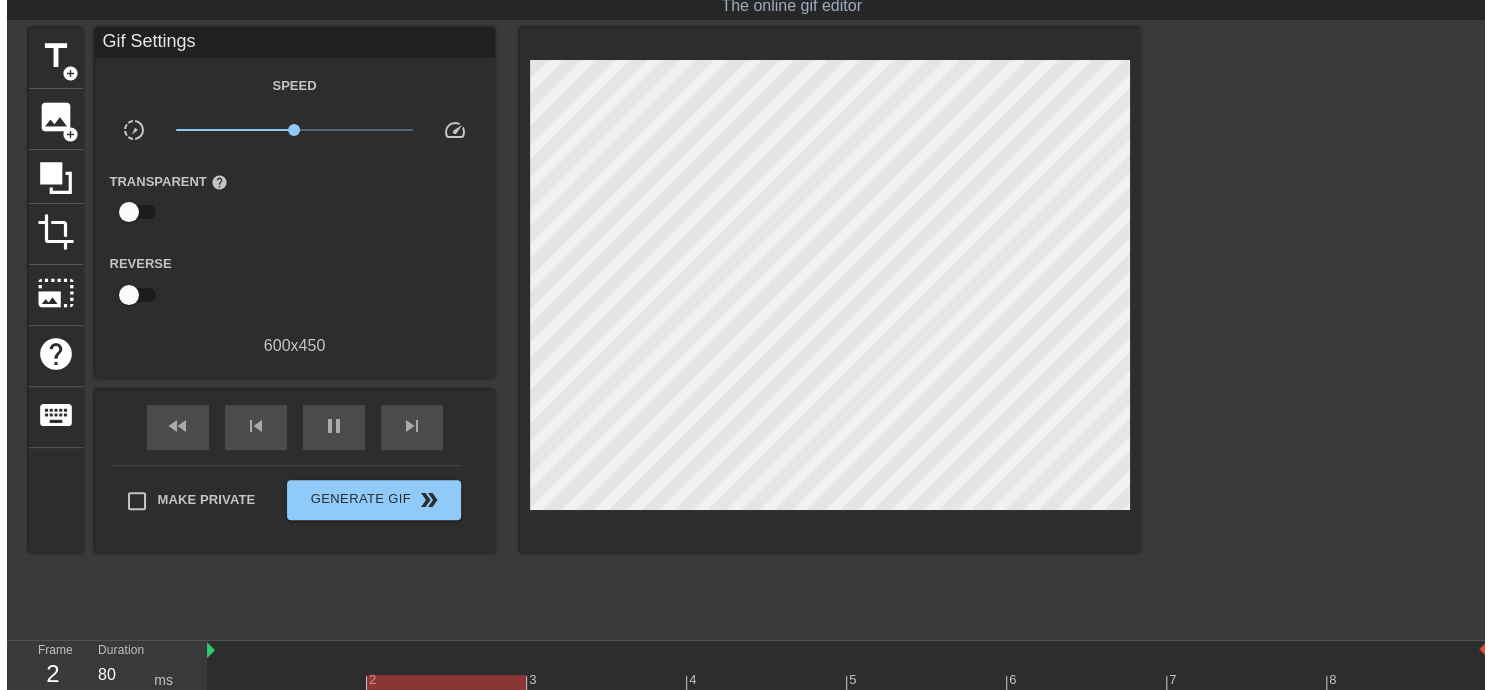 scroll, scrollTop: 0, scrollLeft: 0, axis: both 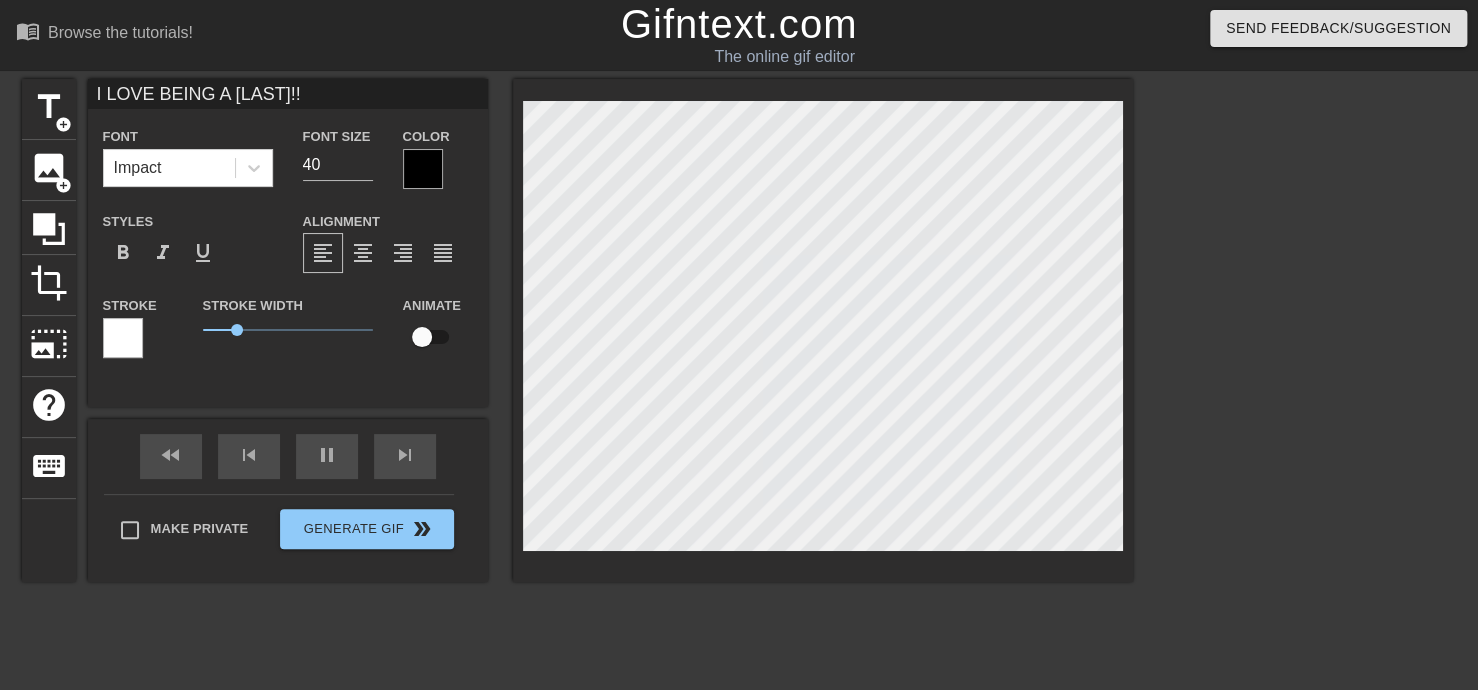 click on "title add_circle image add_circle crop photo_size_select_large help keyboard I LOVE BEING A [LAST]!! Font Impact Font Size 40 Color Styles format_bold format_italic format_underline Alignment format_align_left format_align_center format_align_right format_align_justify Stroke Stroke Width 1 Animate fast_rewind skip_previous pause skip_next Make Private Generate Gif double_arrow" at bounding box center [739, 379] 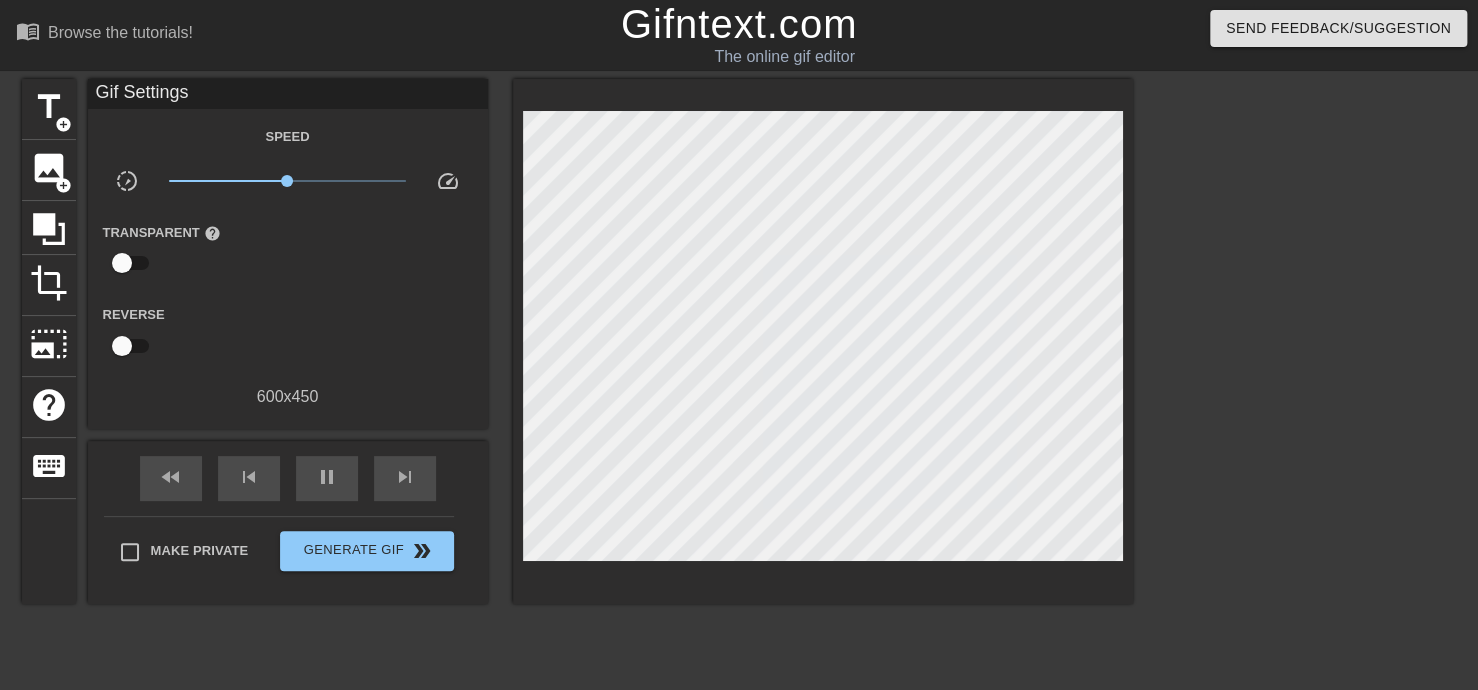click at bounding box center (1307, 379) 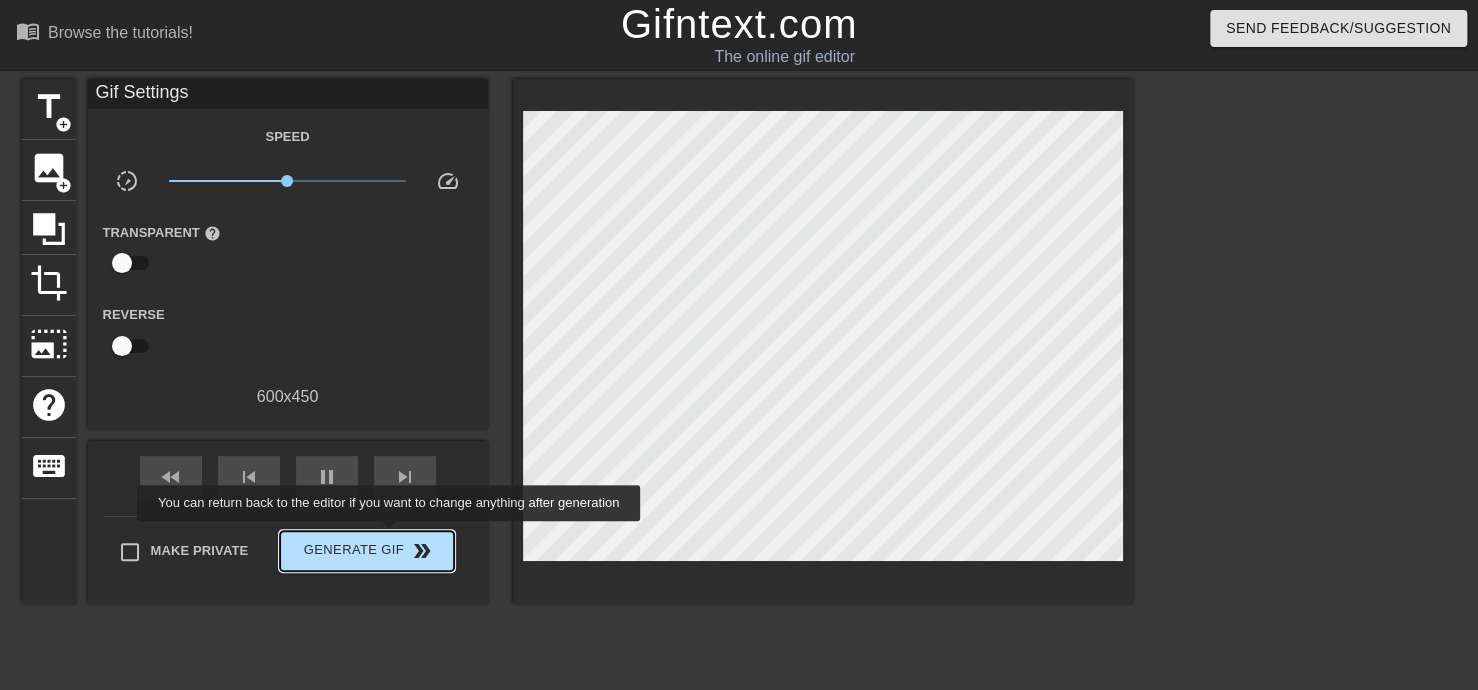 click on "Generate Gif double_arrow" at bounding box center [366, 551] 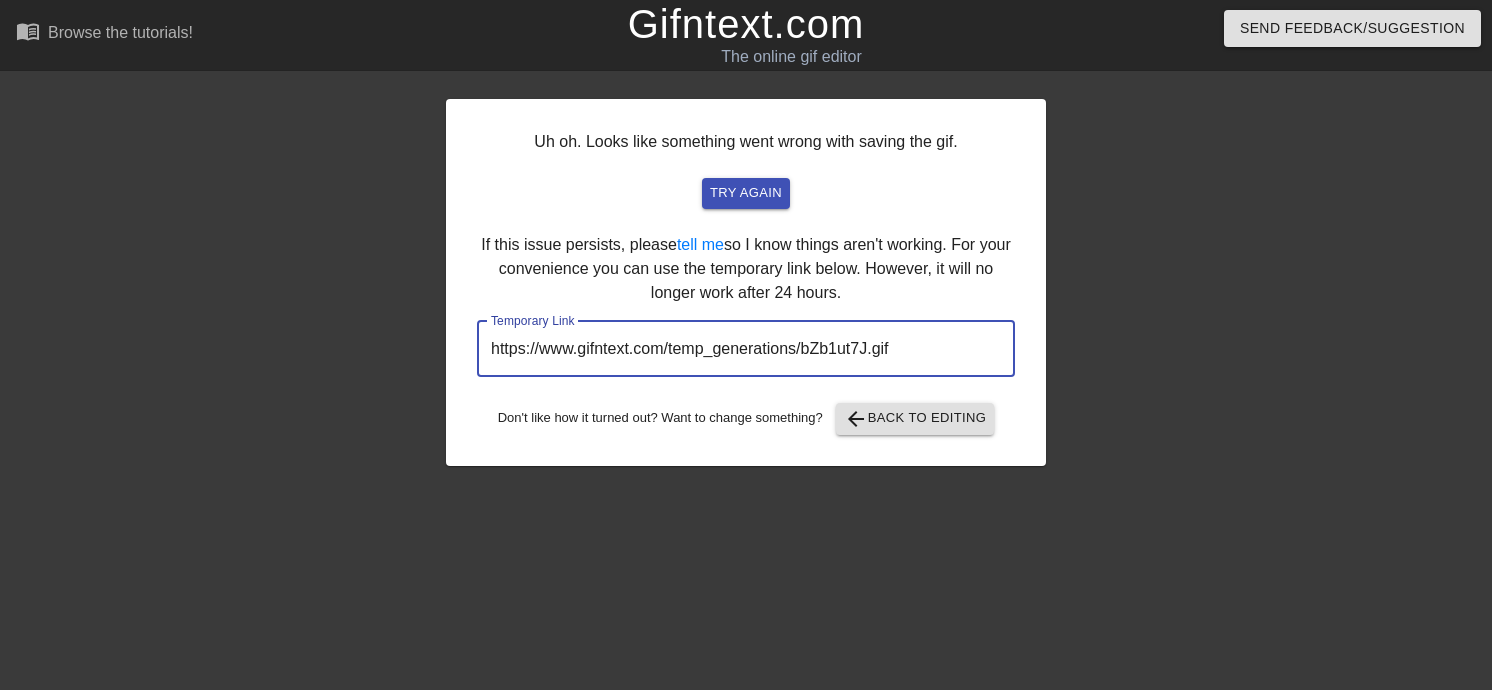 drag, startPoint x: 921, startPoint y: 367, endPoint x: 222, endPoint y: 310, distance: 701.3202 